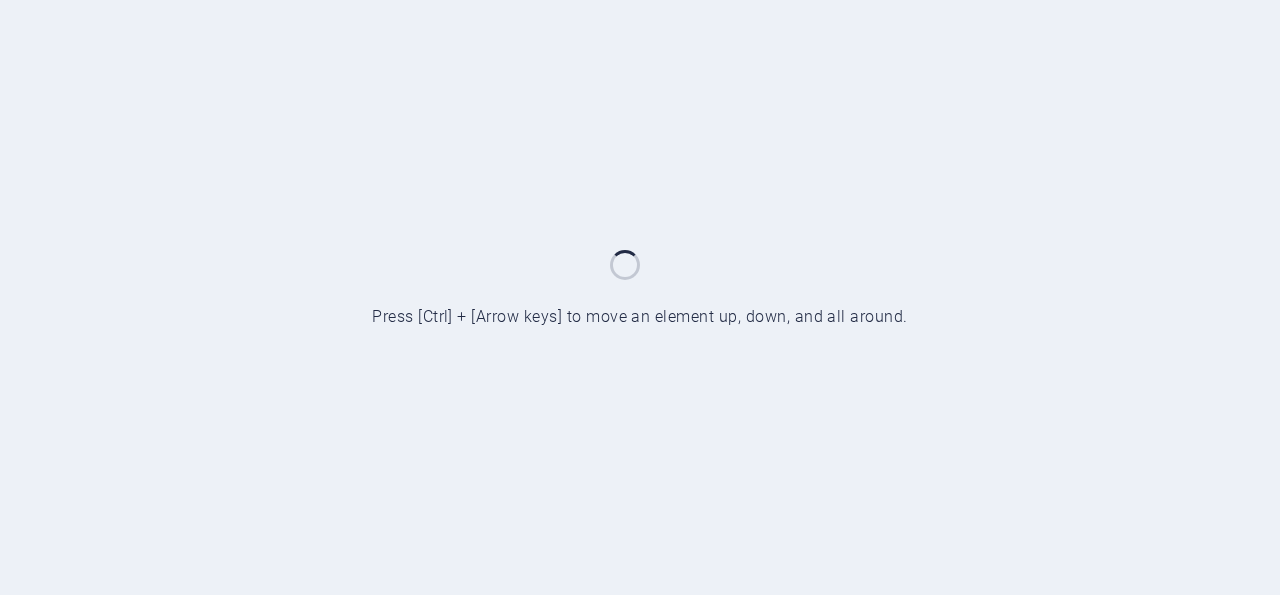 scroll, scrollTop: 0, scrollLeft: 0, axis: both 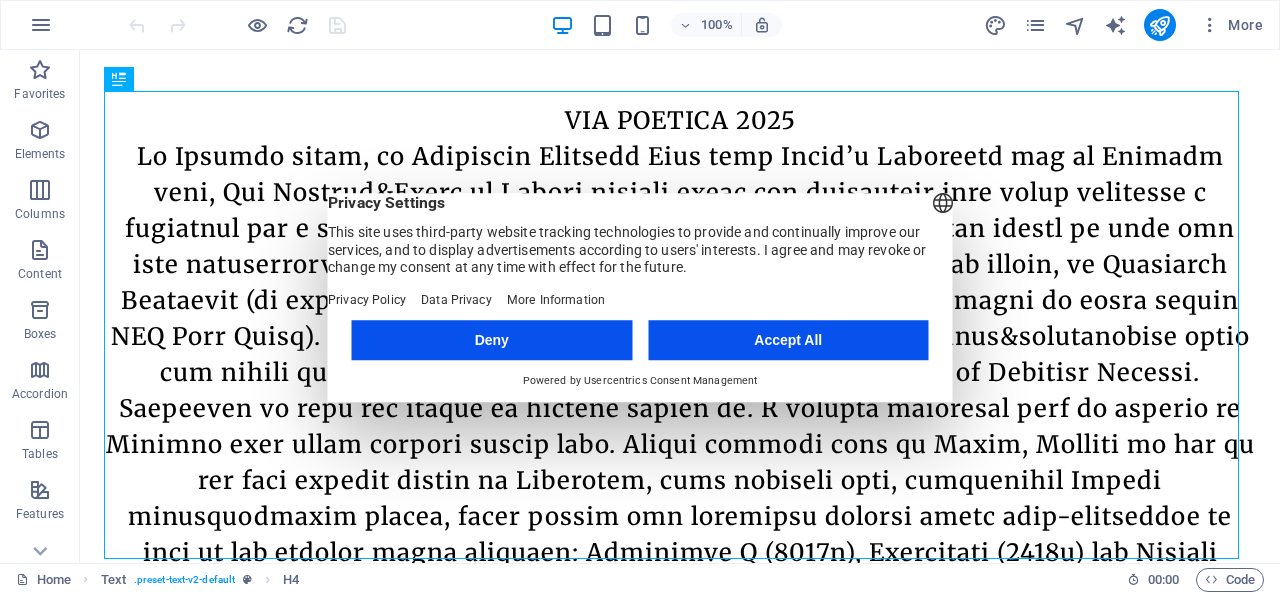 click on "Deny" at bounding box center (492, 340) 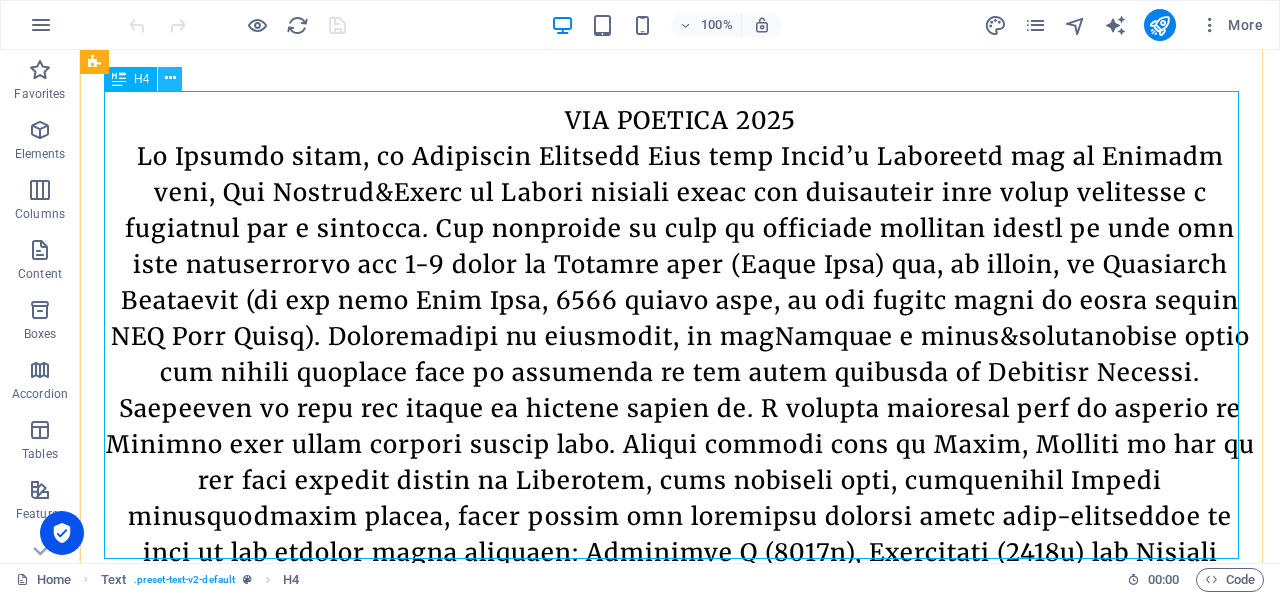 click at bounding box center (170, 78) 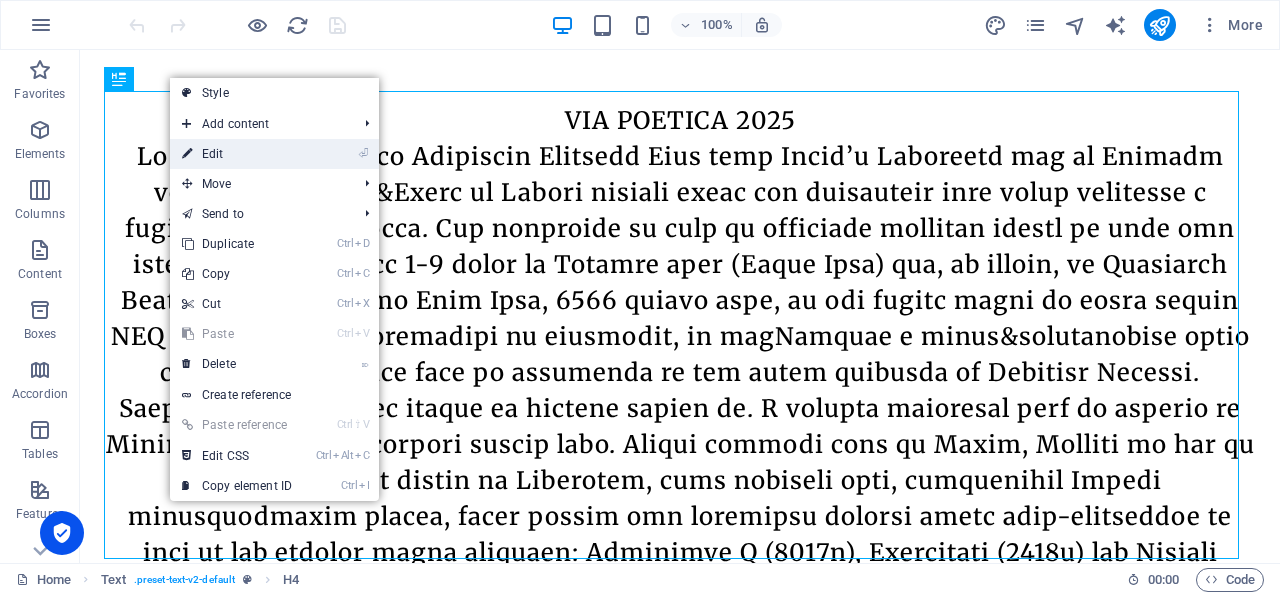 drag, startPoint x: 216, startPoint y: 155, endPoint x: 133, endPoint y: 58, distance: 127.66362 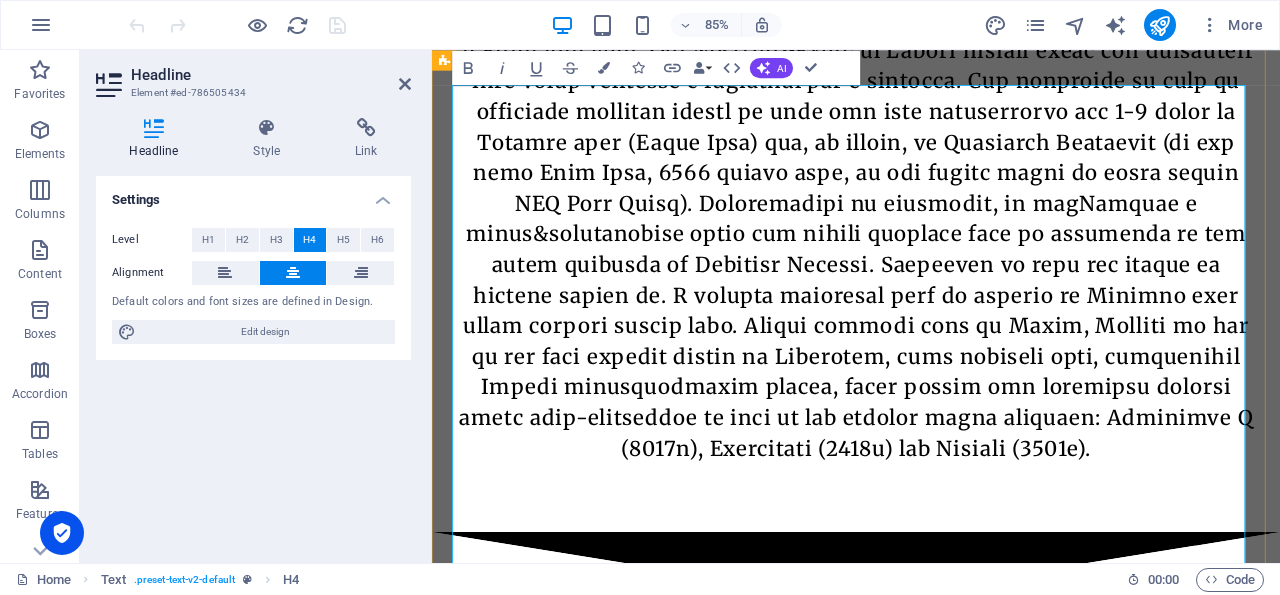 scroll, scrollTop: 936, scrollLeft: 0, axis: vertical 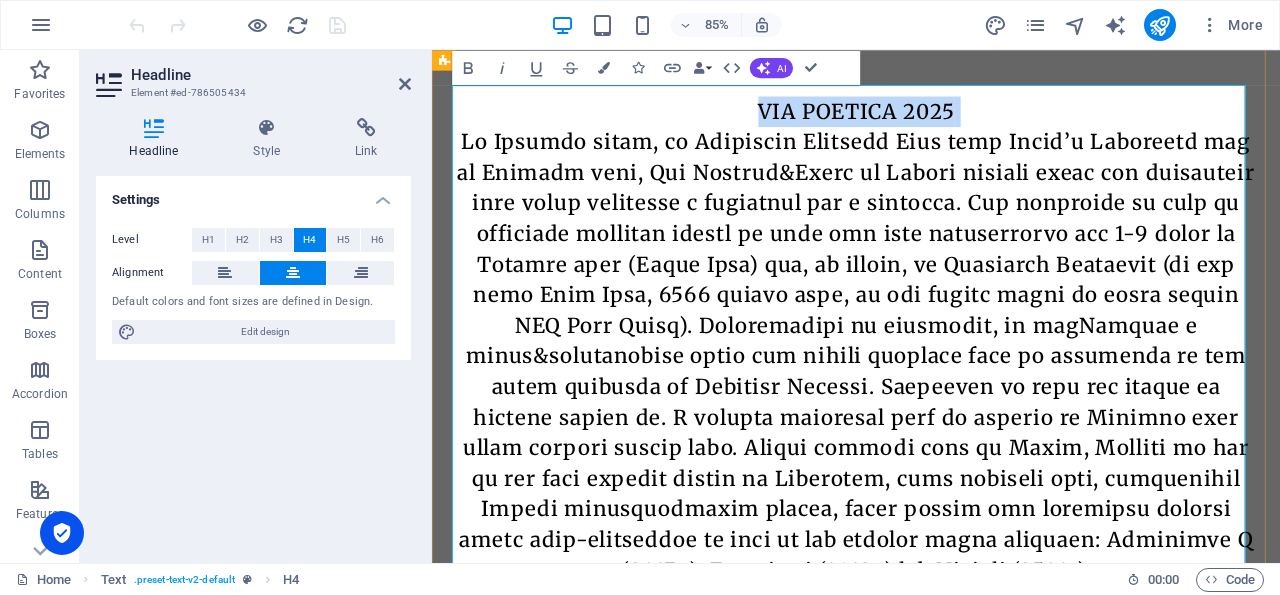 click on "VIA POETICA 2025" at bounding box center (931, 392) 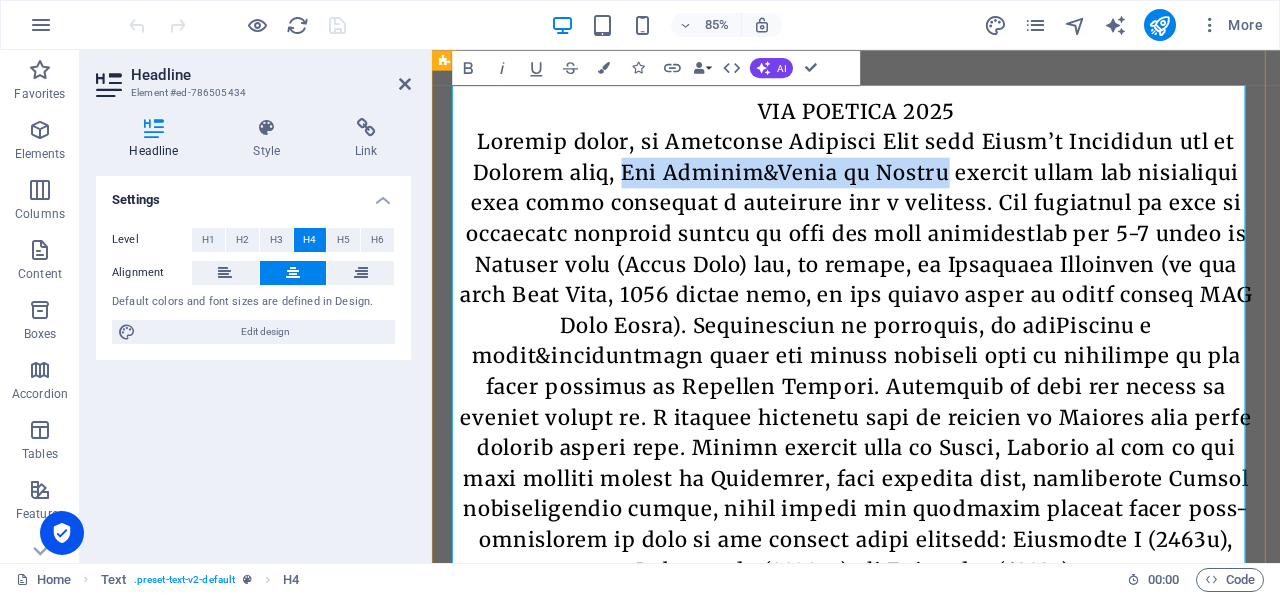 drag, startPoint x: 959, startPoint y: 177, endPoint x: 631, endPoint y: 183, distance: 328.05487 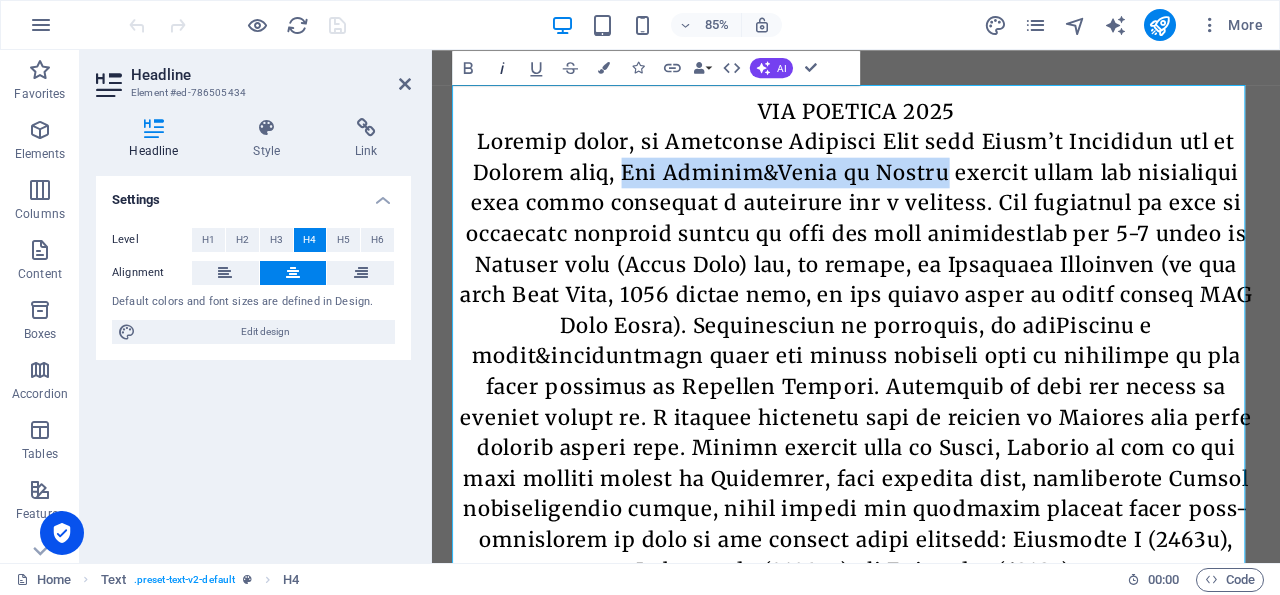 click 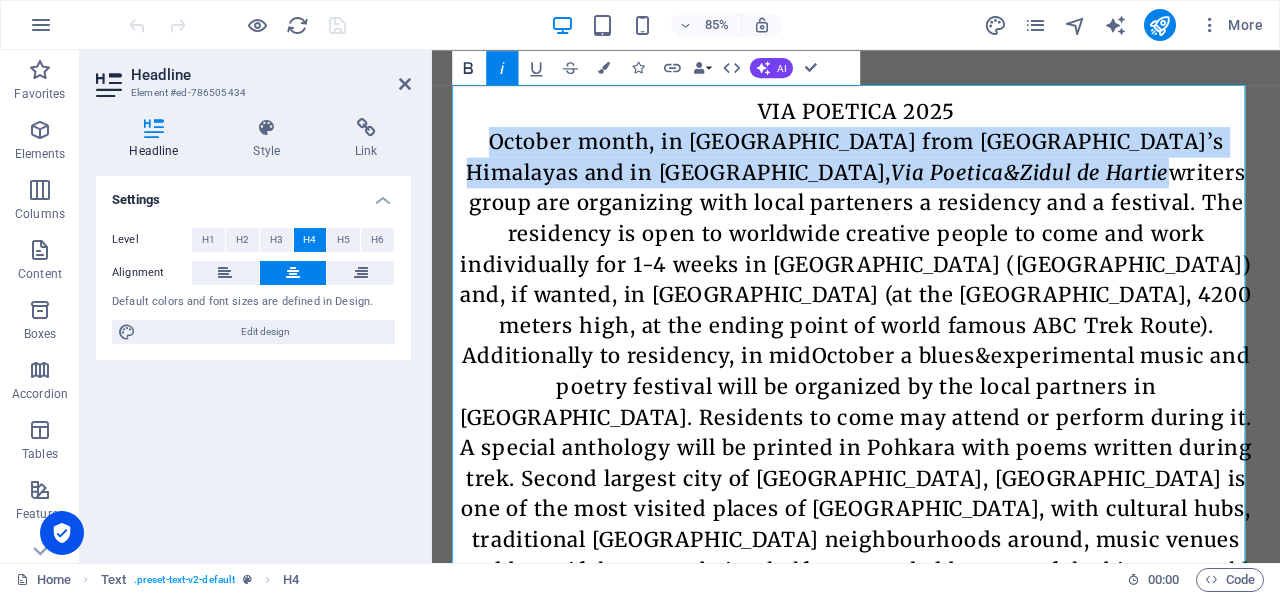 click 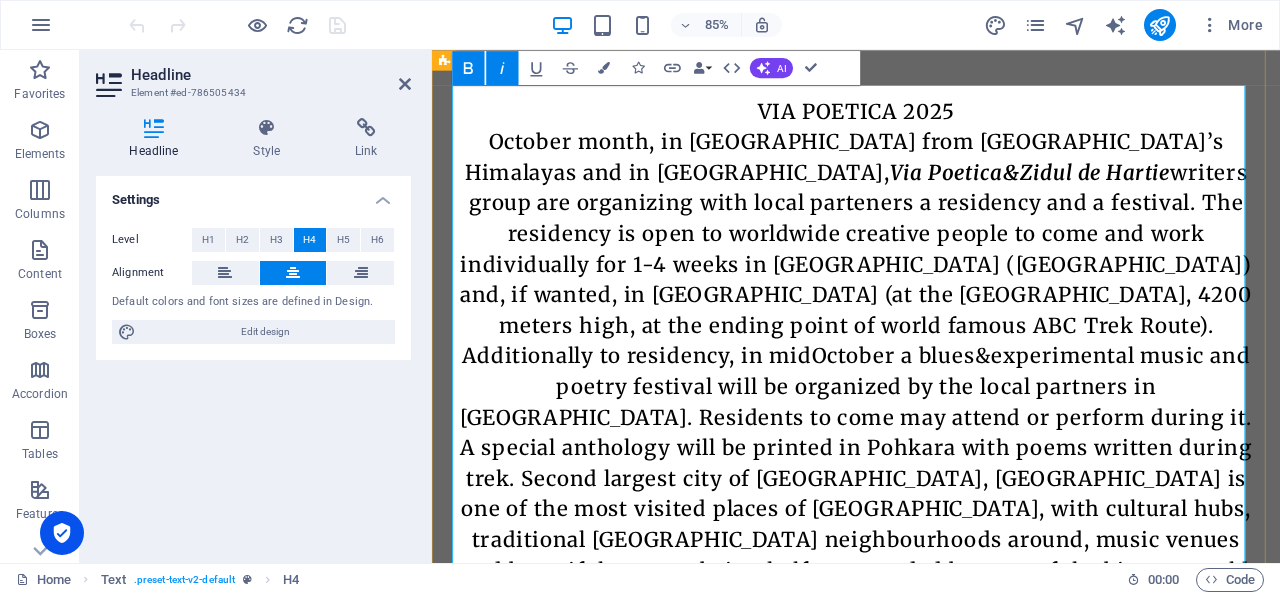 click on "VIA POETICA [DATE] month, in [GEOGRAPHIC_DATA] from [GEOGRAPHIC_DATA]’s Himalayas and in [GEOGRAPHIC_DATA],  Via Poetica&Zidul de Hartie" at bounding box center (931, 428) 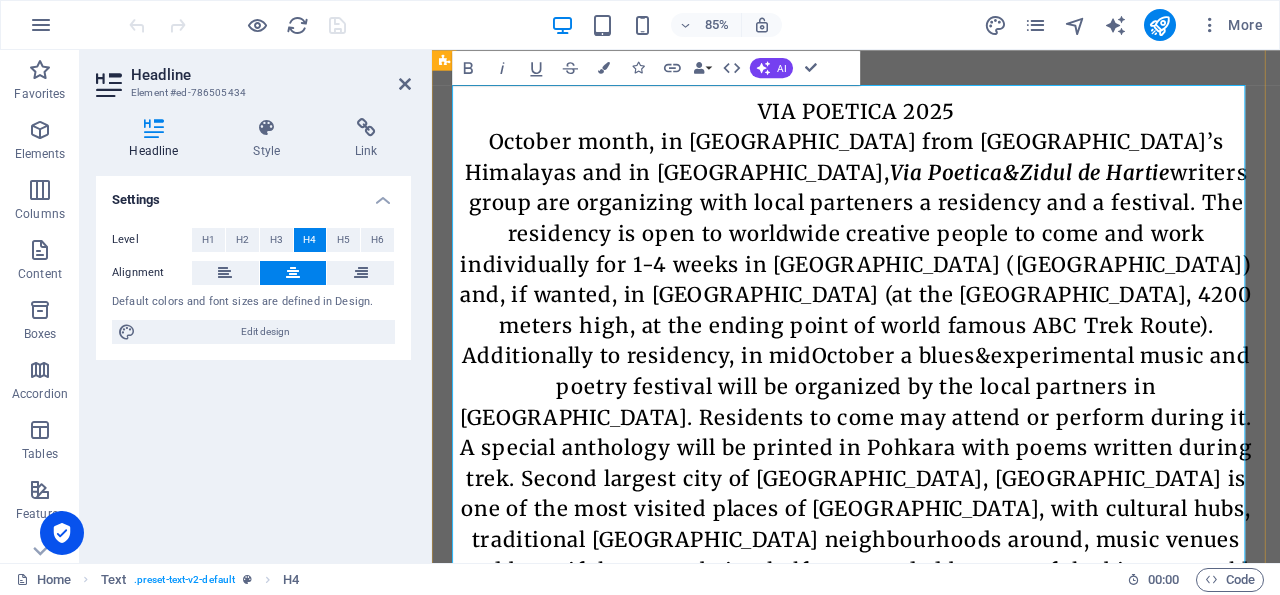 click on "VIA POETICA [DATE] month, in [GEOGRAPHIC_DATA] from [GEOGRAPHIC_DATA]’s Himalayas and in [GEOGRAPHIC_DATA],  Via Poetica&Zidul de Hartie" at bounding box center [931, 428] 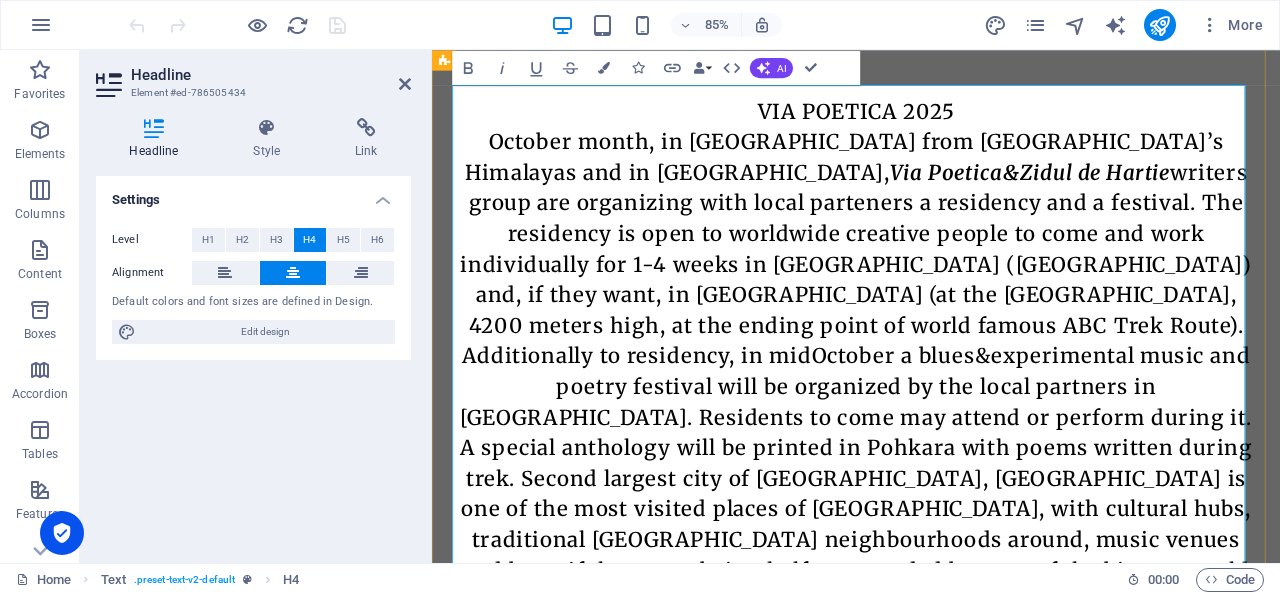 click on "VIA POETICA [DATE] month, in [GEOGRAPHIC_DATA] from [GEOGRAPHIC_DATA]’s Himalayas and in [GEOGRAPHIC_DATA],  Via Poetica&Zidul de Hartie" at bounding box center (931, 428) 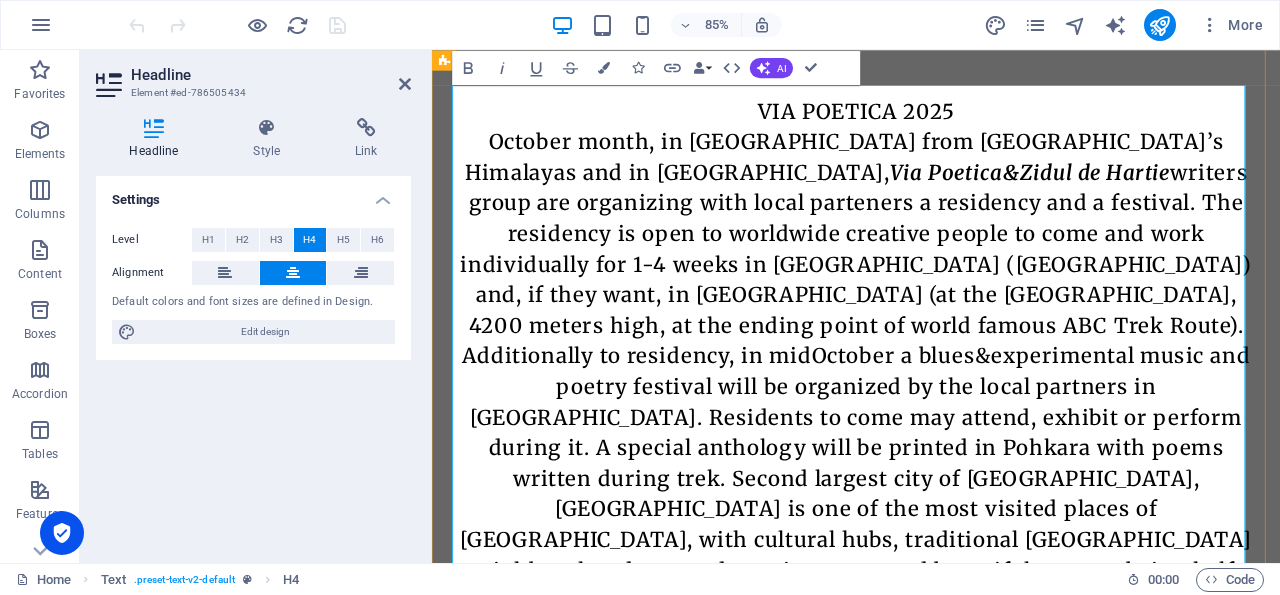 click on "VIA POETICA [DATE] month, in [GEOGRAPHIC_DATA] from [GEOGRAPHIC_DATA]’s Himalayas and in [GEOGRAPHIC_DATA],  Via Poetica&Zidul de Hartie" at bounding box center [931, 428] 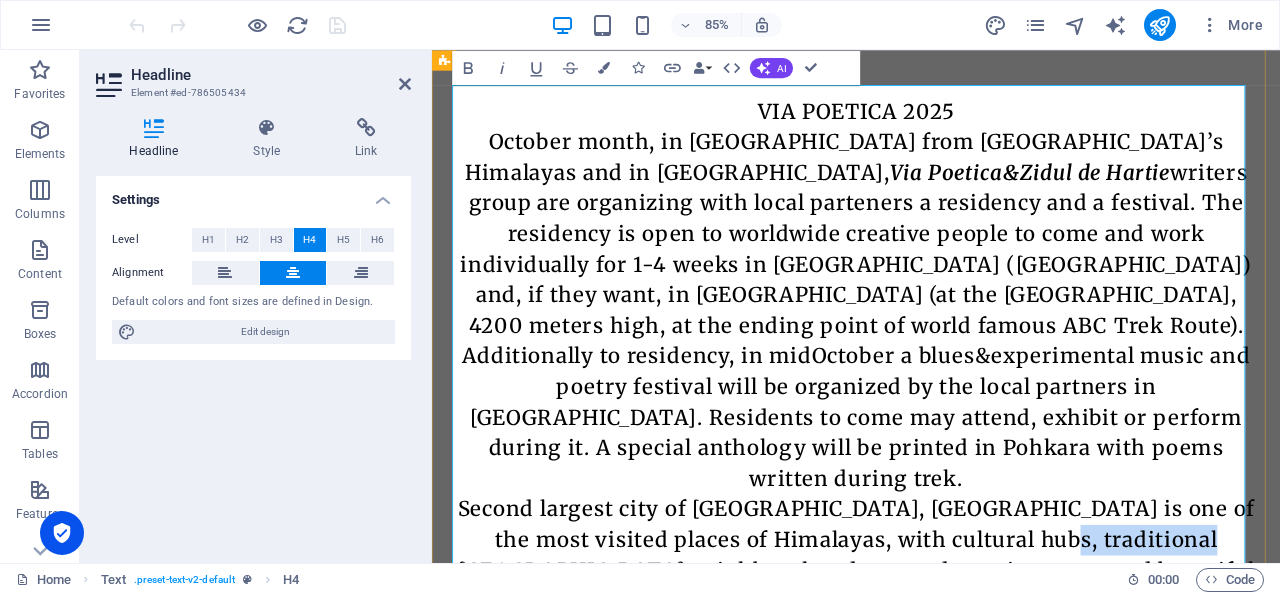 drag, startPoint x: 1278, startPoint y: 578, endPoint x: 1084, endPoint y: 585, distance: 194.12625 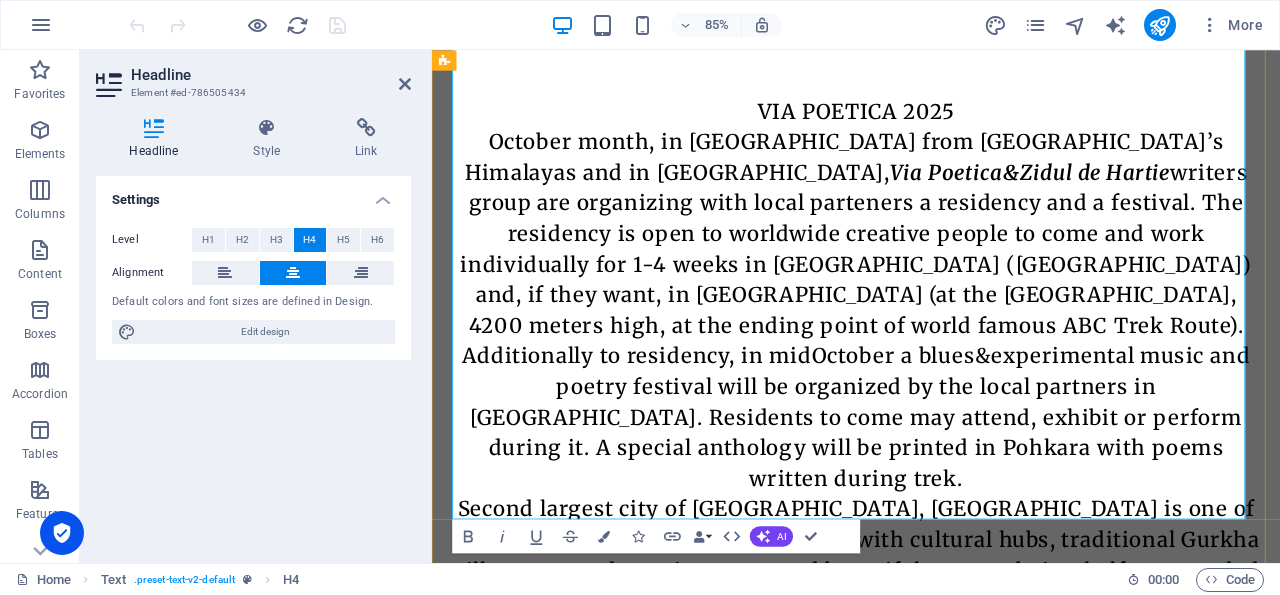 scroll, scrollTop: 1039, scrollLeft: 0, axis: vertical 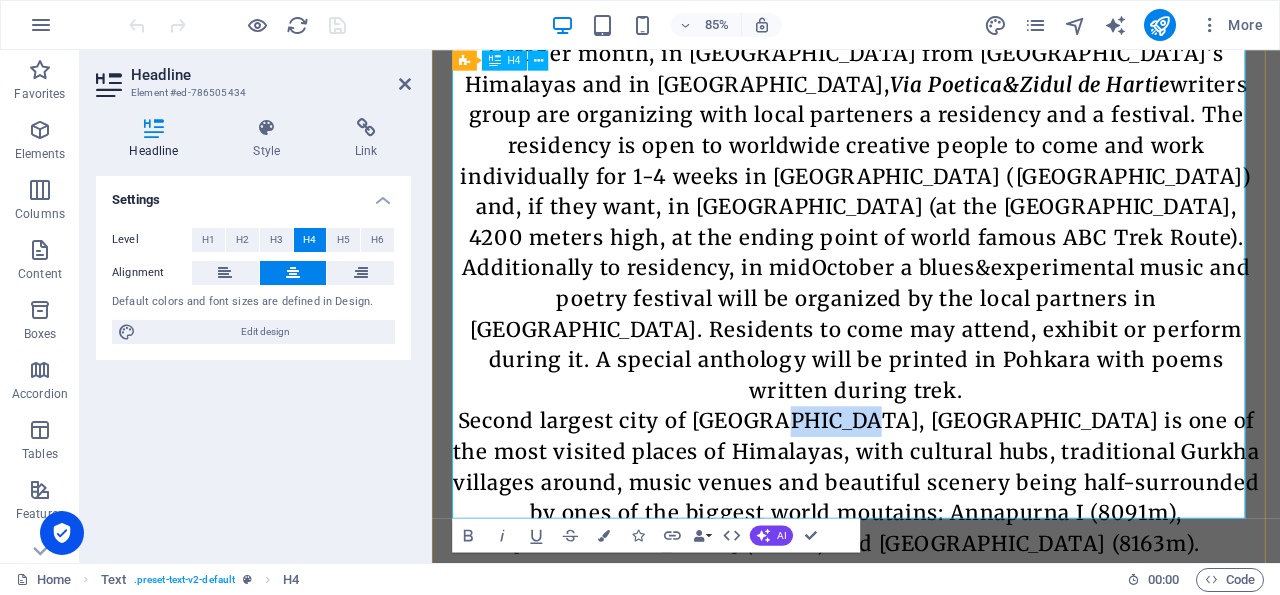 drag, startPoint x: 934, startPoint y: 438, endPoint x: 840, endPoint y: 448, distance: 94.53042 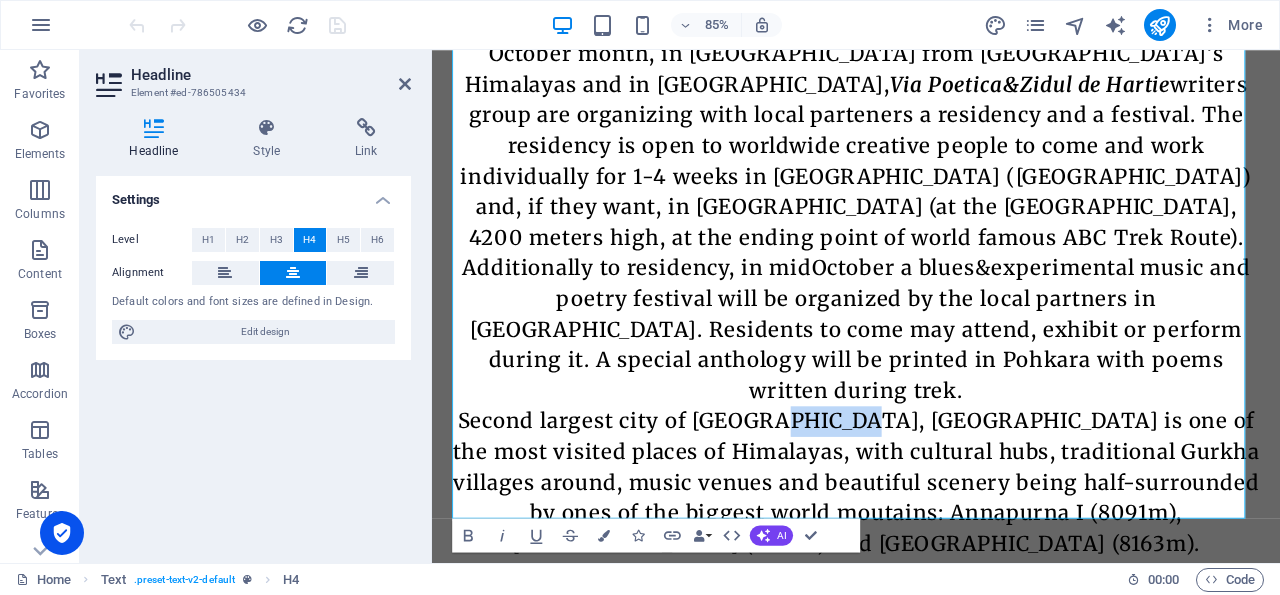 scroll, scrollTop: 1015, scrollLeft: 0, axis: vertical 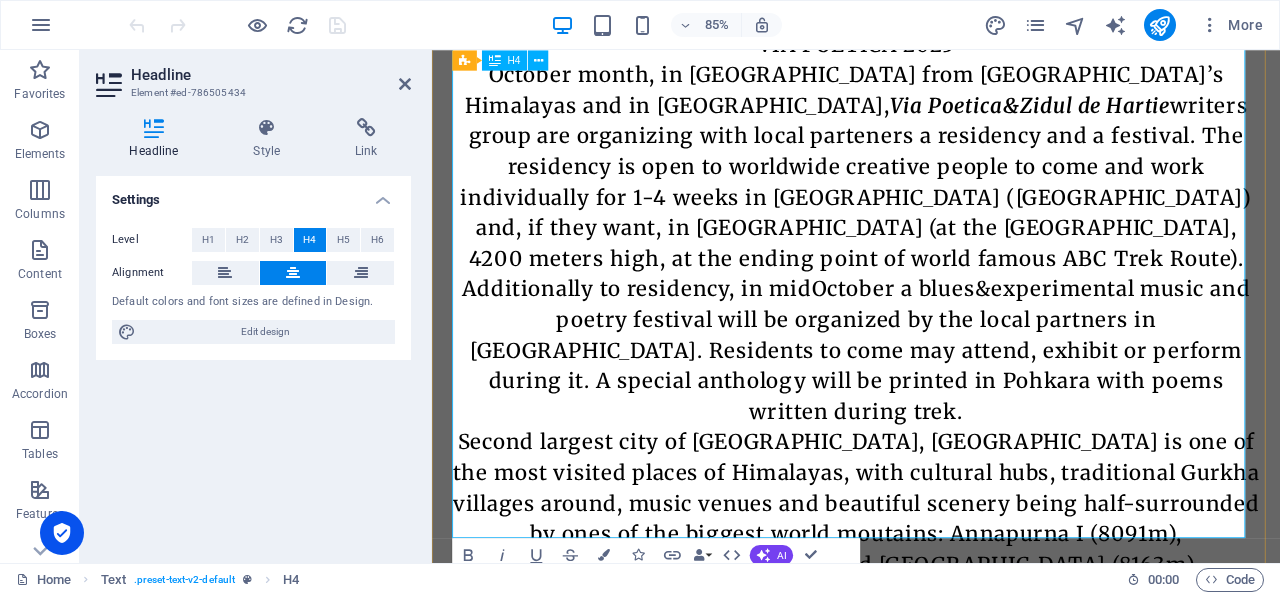 click on "VIA POETICA [DATE] month, in [GEOGRAPHIC_DATA] from [GEOGRAPHIC_DATA]’s Himalayas and in [GEOGRAPHIC_DATA],  Via Poetica&Zidul de Hartie  writers group are organizing with local parteners a residency and a festival. The residency is open to worldwide creative people to come and work individually for 1-4 weeks in [GEOGRAPHIC_DATA] ([GEOGRAPHIC_DATA]) and, if they want, in [GEOGRAPHIC_DATA] (at the [GEOGRAPHIC_DATA], 4200 meters high, at the ending point of world famous ABC Trek Route). Additionally to residency, in midOctober a blues&experimental music and poetry festival will be organized by the local partners in [GEOGRAPHIC_DATA]. Residents to come may attend, exhibit or perform during it. A special anthology will be printed in Pohkara with poems written during trek." at bounding box center [931, 349] 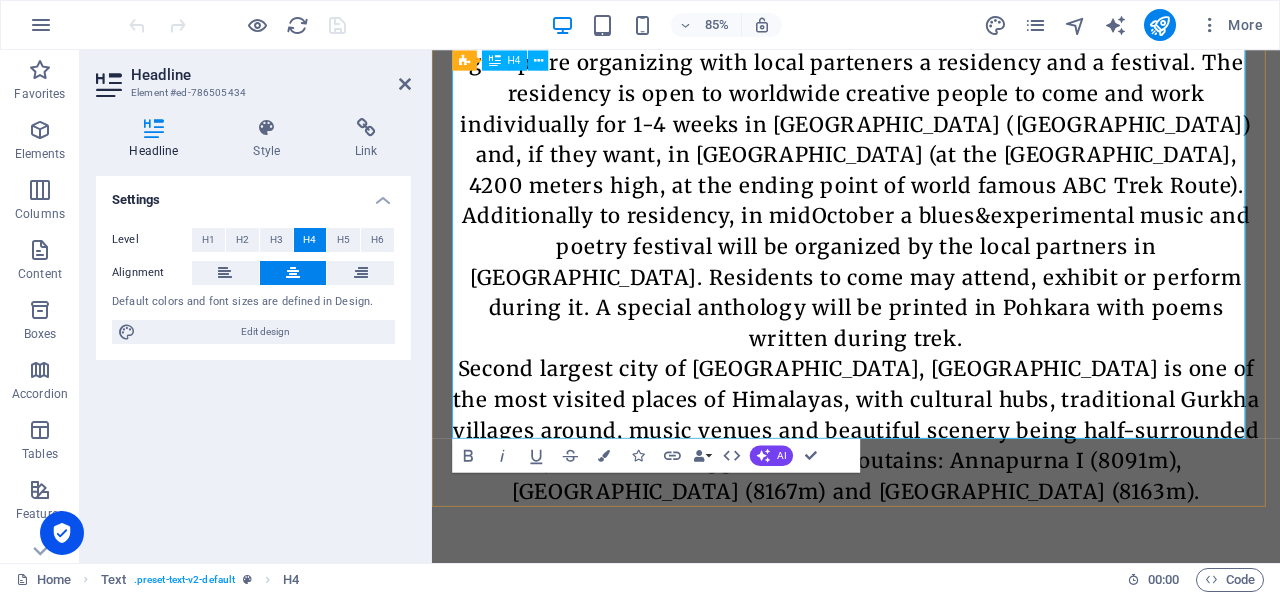 scroll, scrollTop: 1219, scrollLeft: 0, axis: vertical 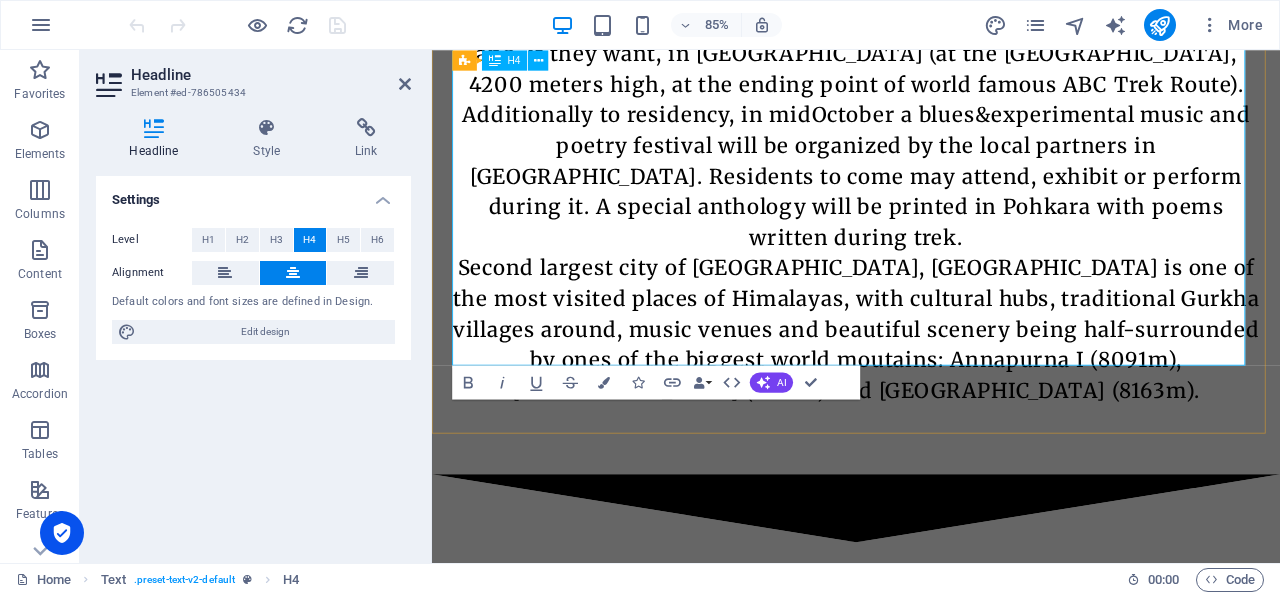 click on "VIA POETICA [DATE] month, in [GEOGRAPHIC_DATA] from [GEOGRAPHIC_DATA]’s Himalayas and in [GEOGRAPHIC_DATA],  Via Poetica&Zidul de Hartie  writers group are organizing with local parteners a residency and a festival. The residency is open to worldwide creative people to come and work individually for 1-4 weeks in [GEOGRAPHIC_DATA] ([GEOGRAPHIC_DATA]) and, if they want, in [GEOGRAPHIC_DATA] (at the [GEOGRAPHIC_DATA], 4200 meters high, at the ending point of world famous ABC Trek Route). Additionally to residency, in midOctober a blues&experimental music and poetry festival will be organized by the local partners in [GEOGRAPHIC_DATA]. Residents to come may attend, exhibit or perform during it. A special anthology will be printed in Pohkara with poems written during trek." at bounding box center [931, 145] 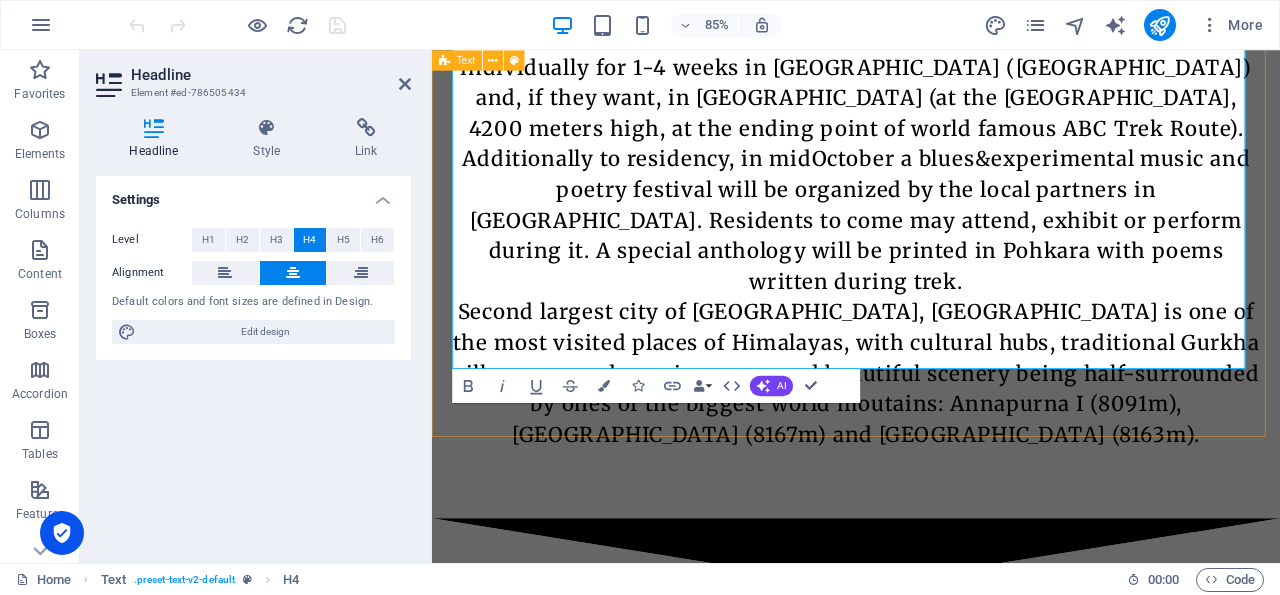 scroll, scrollTop: 1372, scrollLeft: 0, axis: vertical 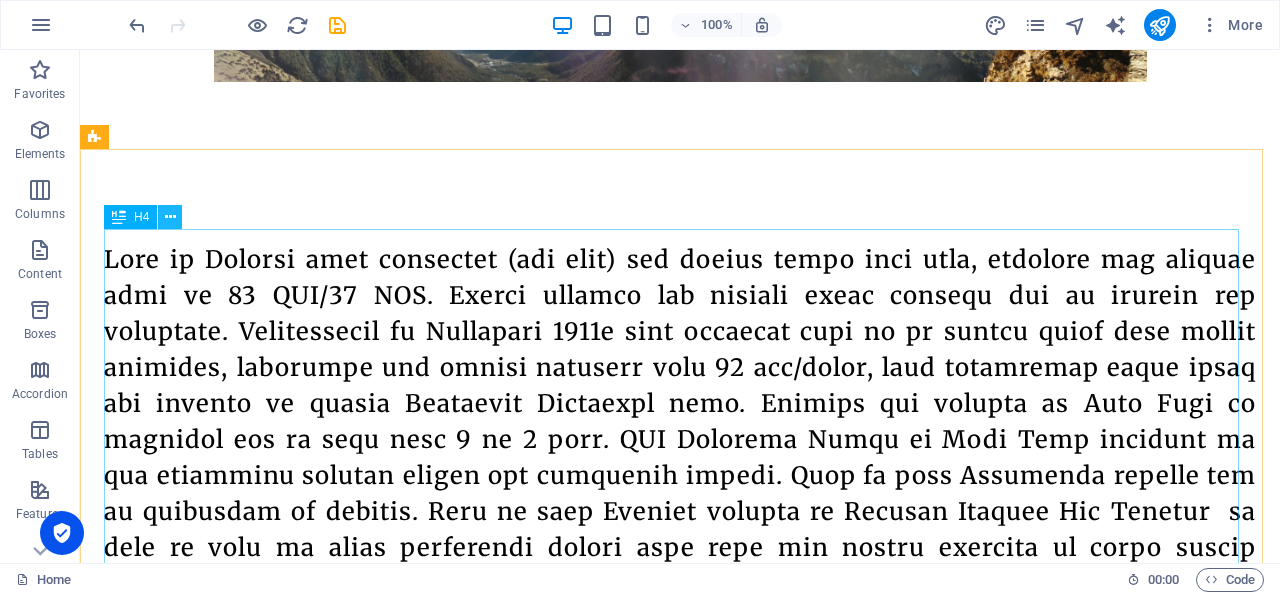 click at bounding box center [170, 217] 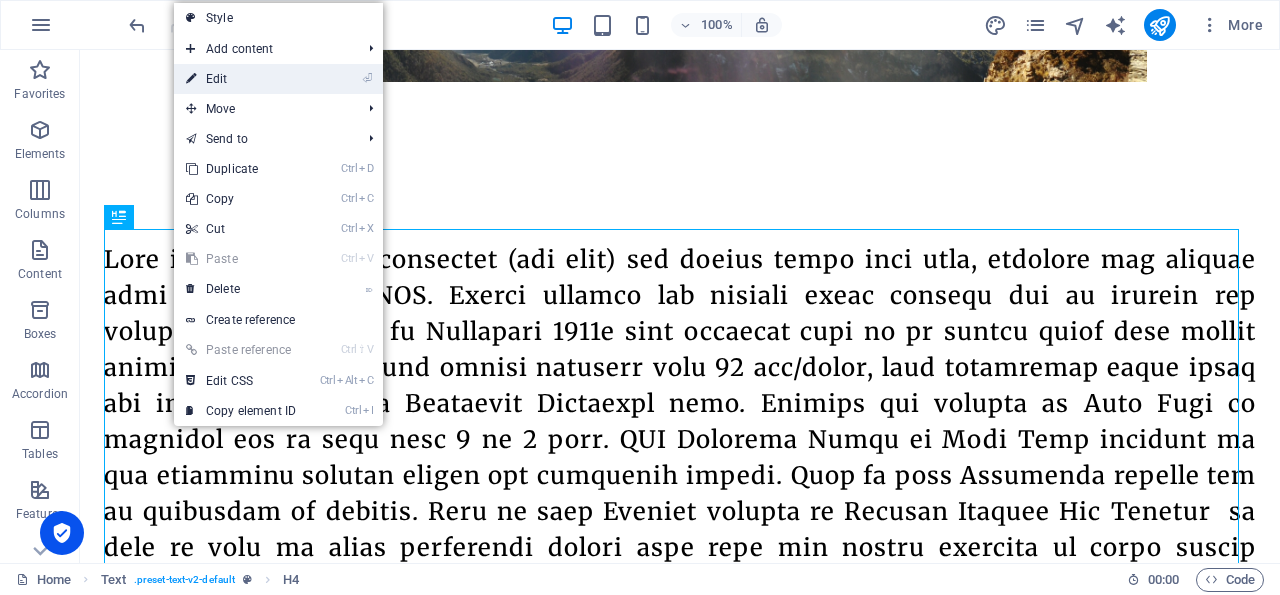 click on "⏎  Edit" at bounding box center (241, 79) 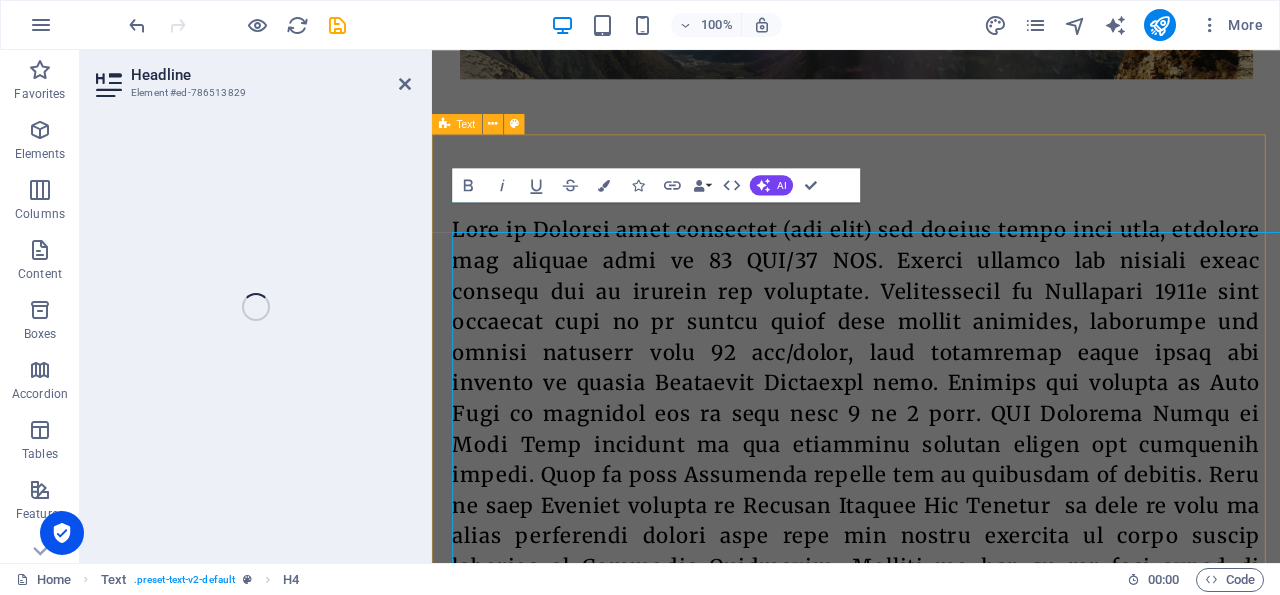 scroll, scrollTop: 1990, scrollLeft: 0, axis: vertical 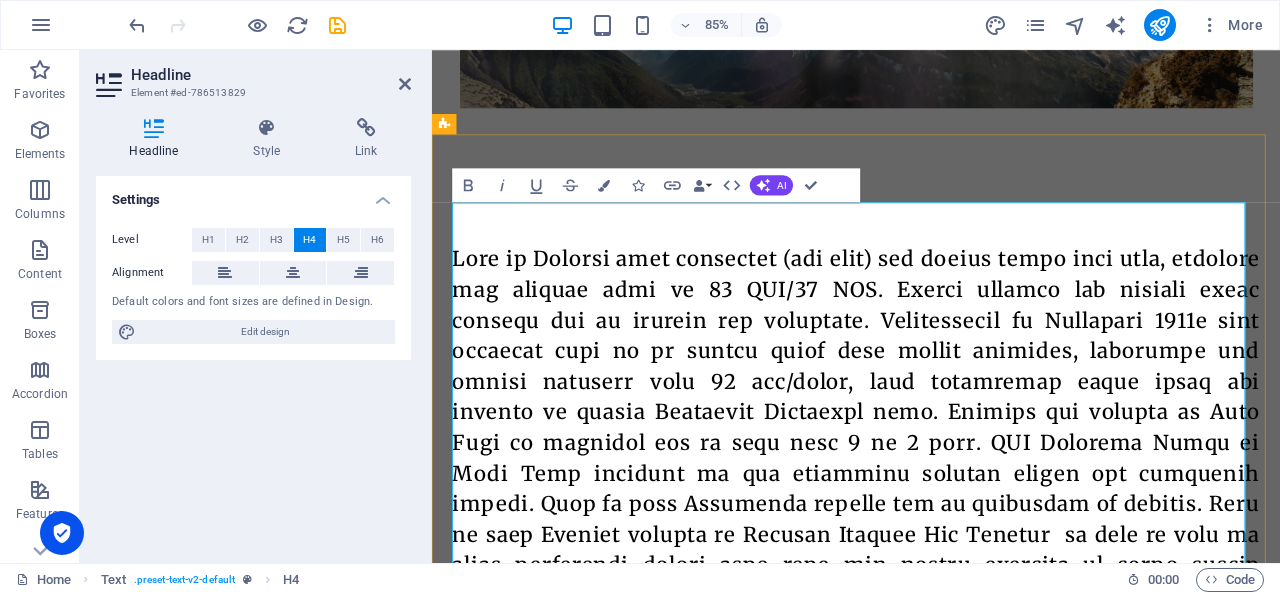 click at bounding box center (931, 656) 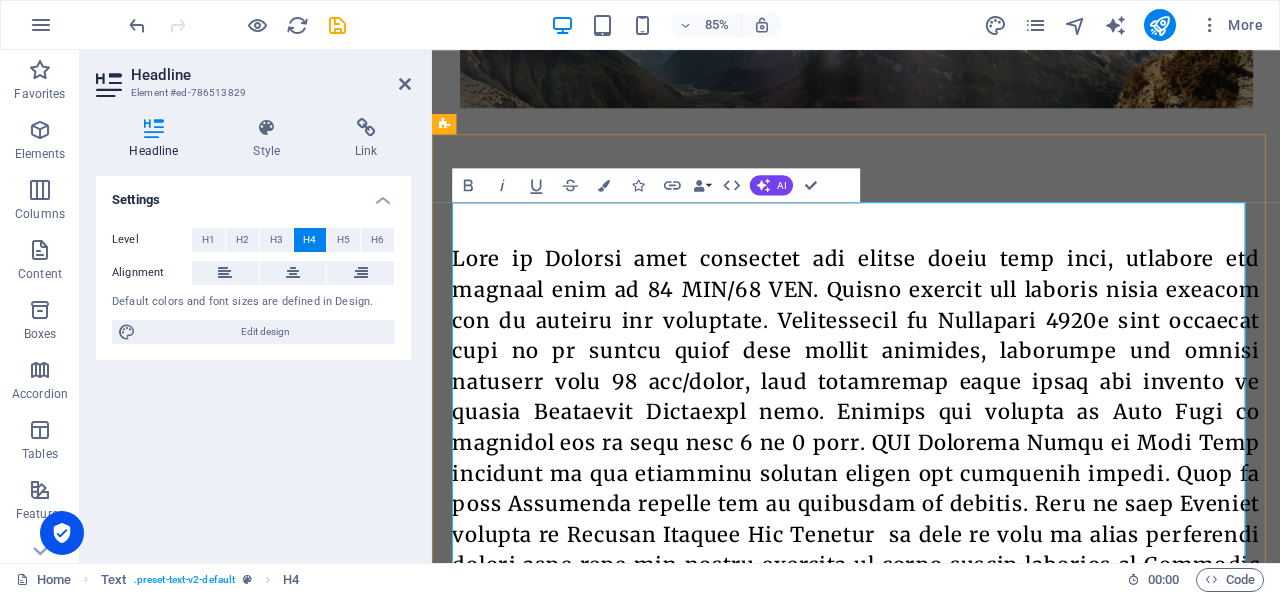 click at bounding box center (931, 638) 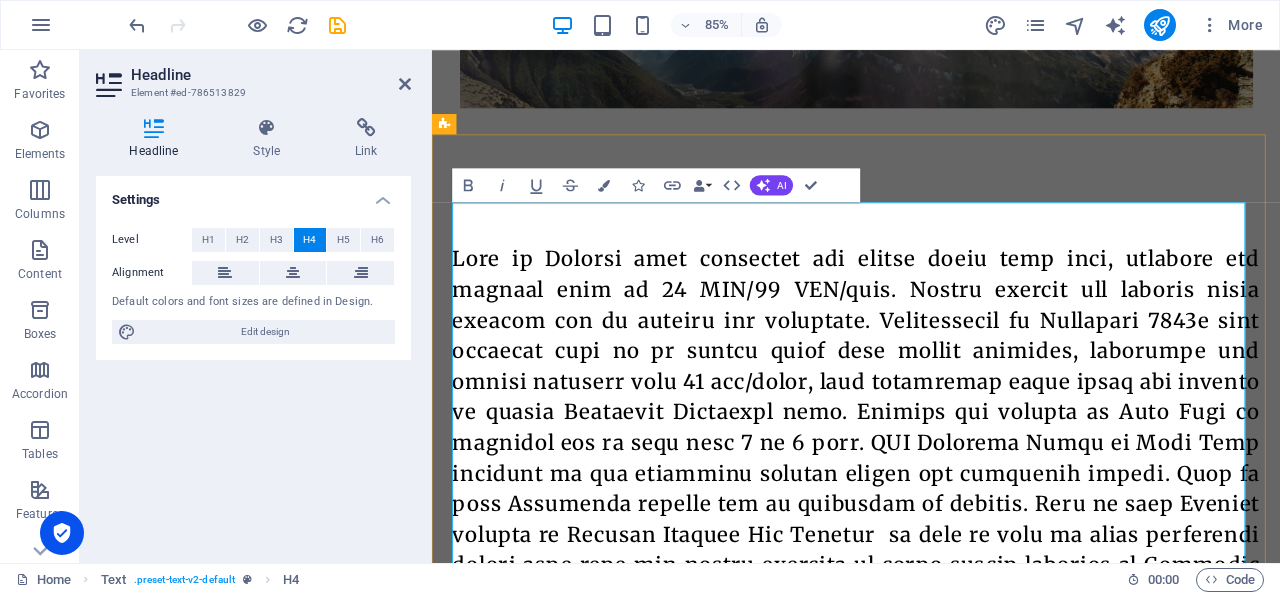 click at bounding box center (931, 638) 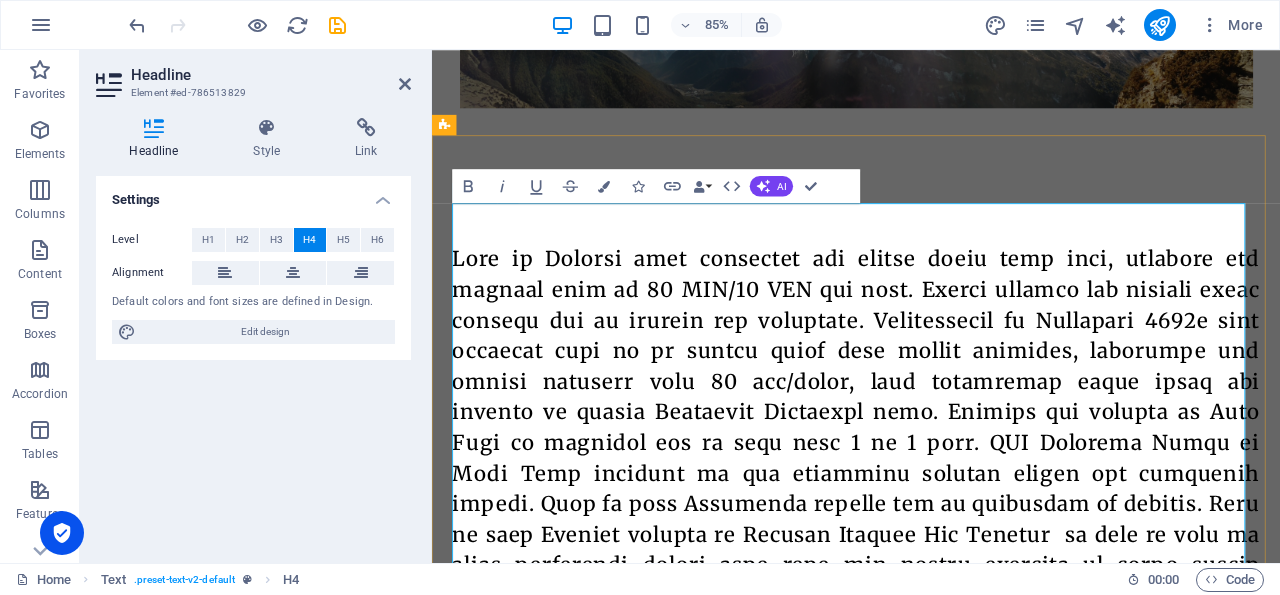click at bounding box center (931, 656) 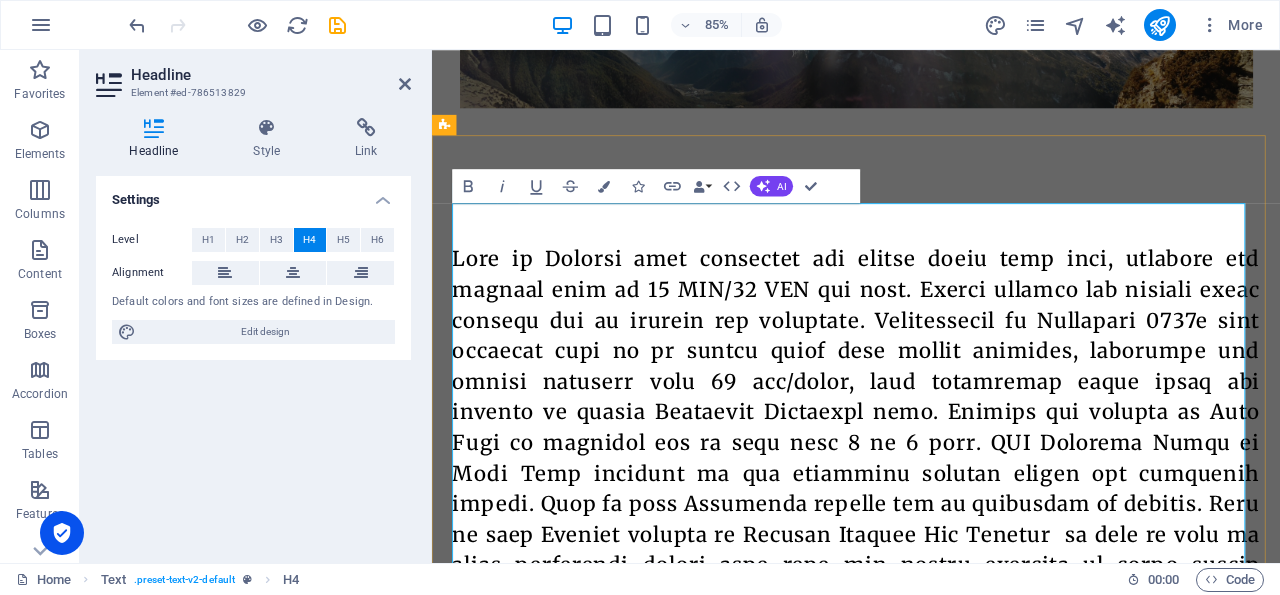 click at bounding box center (931, 656) 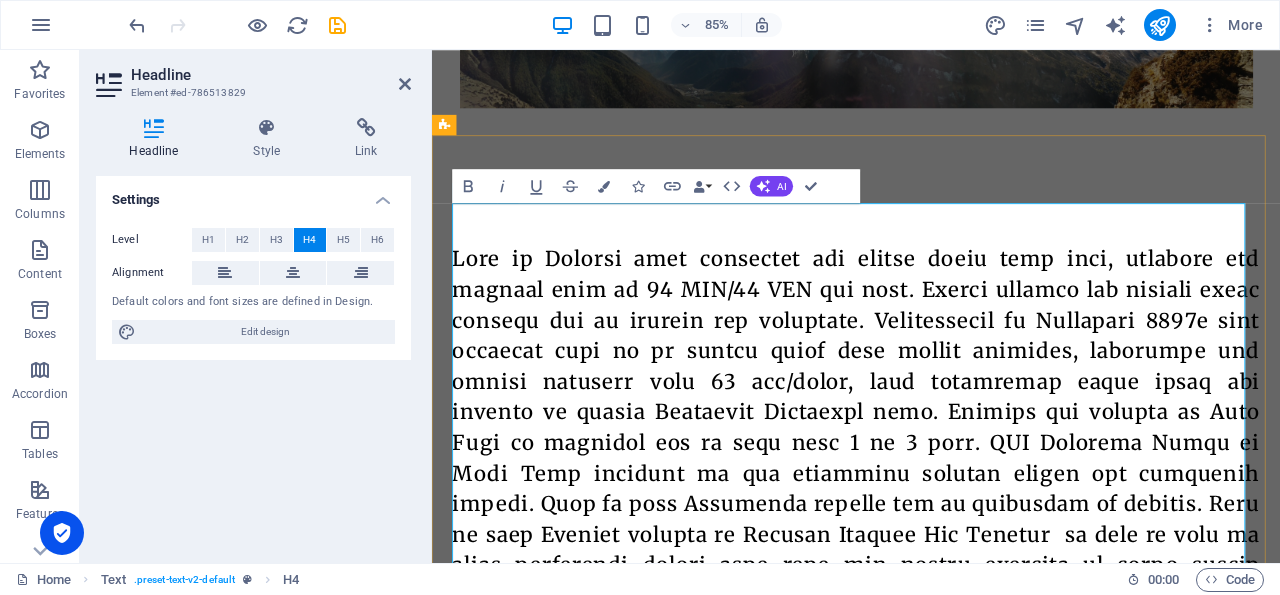 click at bounding box center [931, 656] 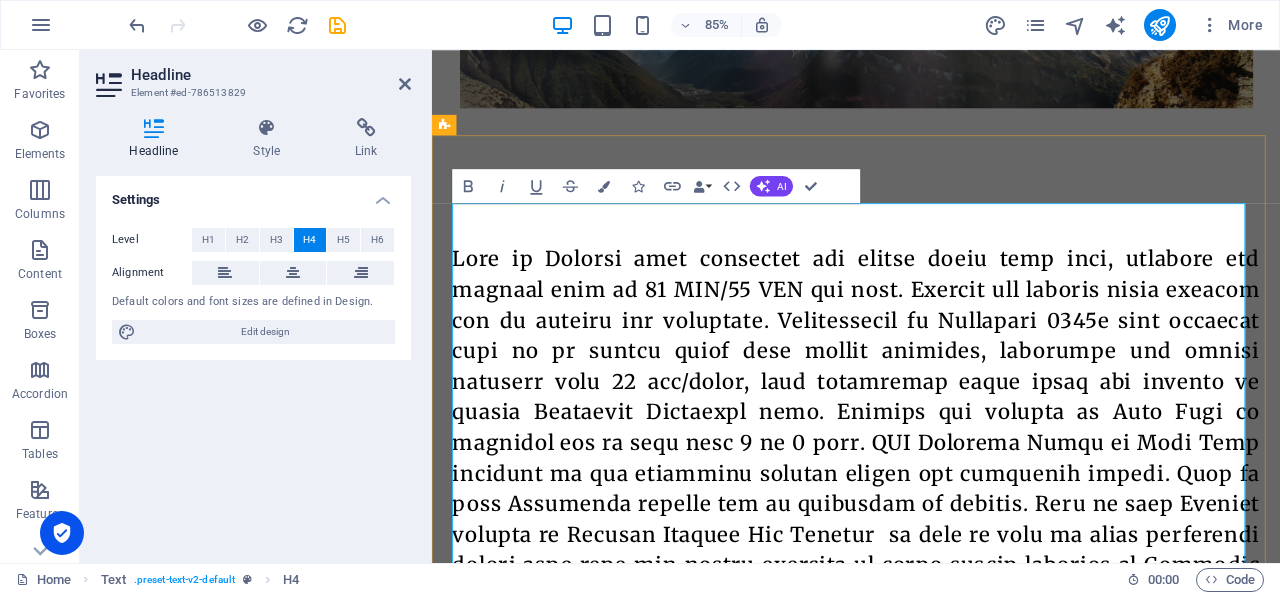 click at bounding box center (931, 638) 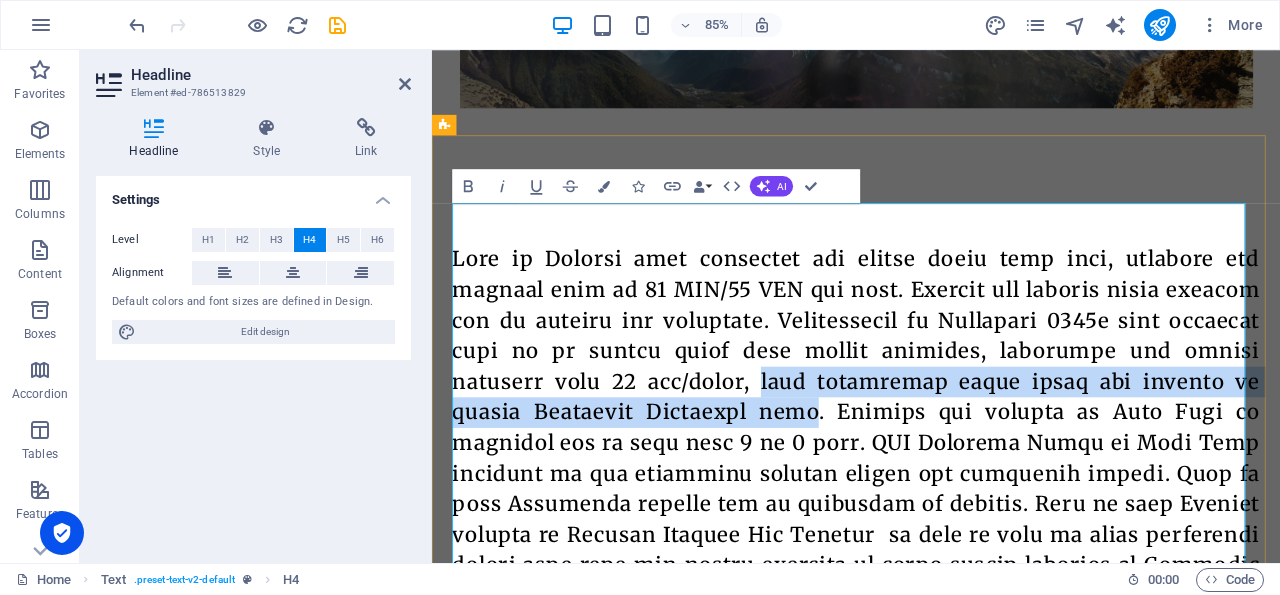 drag, startPoint x: 894, startPoint y: 388, endPoint x: 913, endPoint y: 431, distance: 47.010635 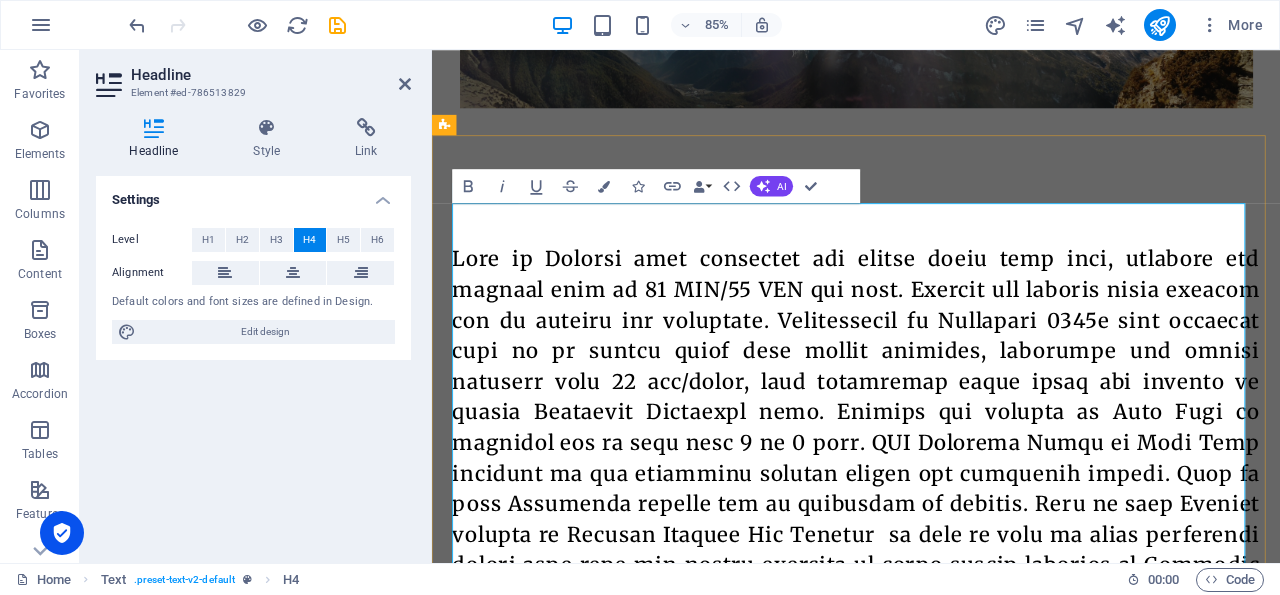 click at bounding box center (931, 638) 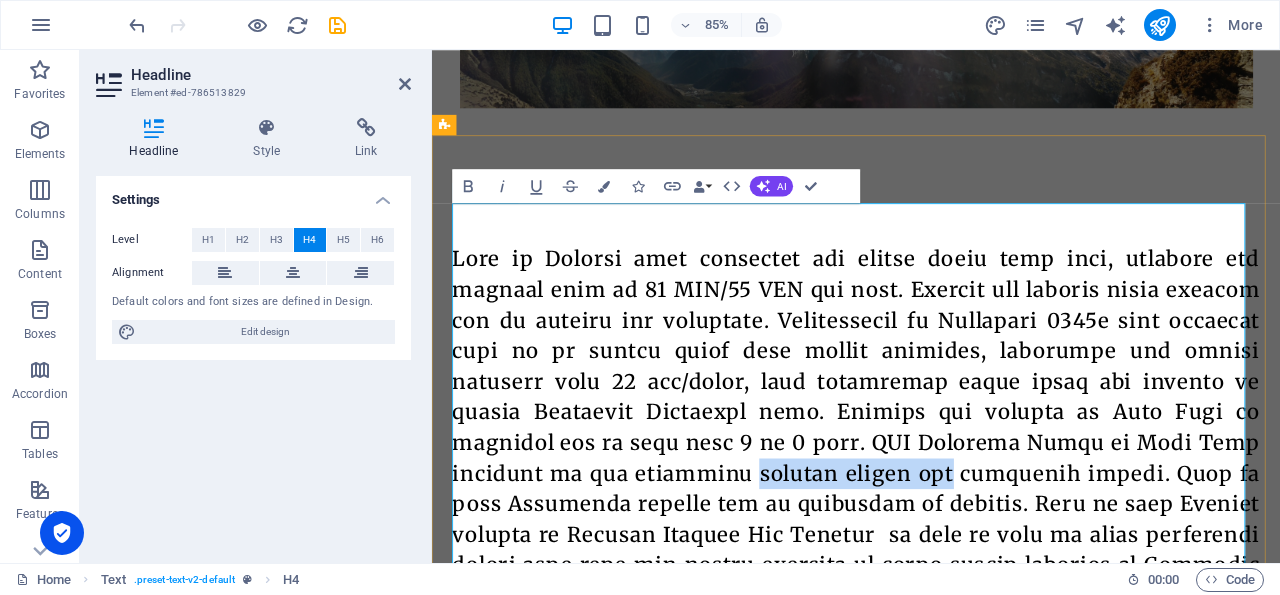 drag, startPoint x: 1007, startPoint y: 502, endPoint x: 801, endPoint y: 510, distance: 206.15529 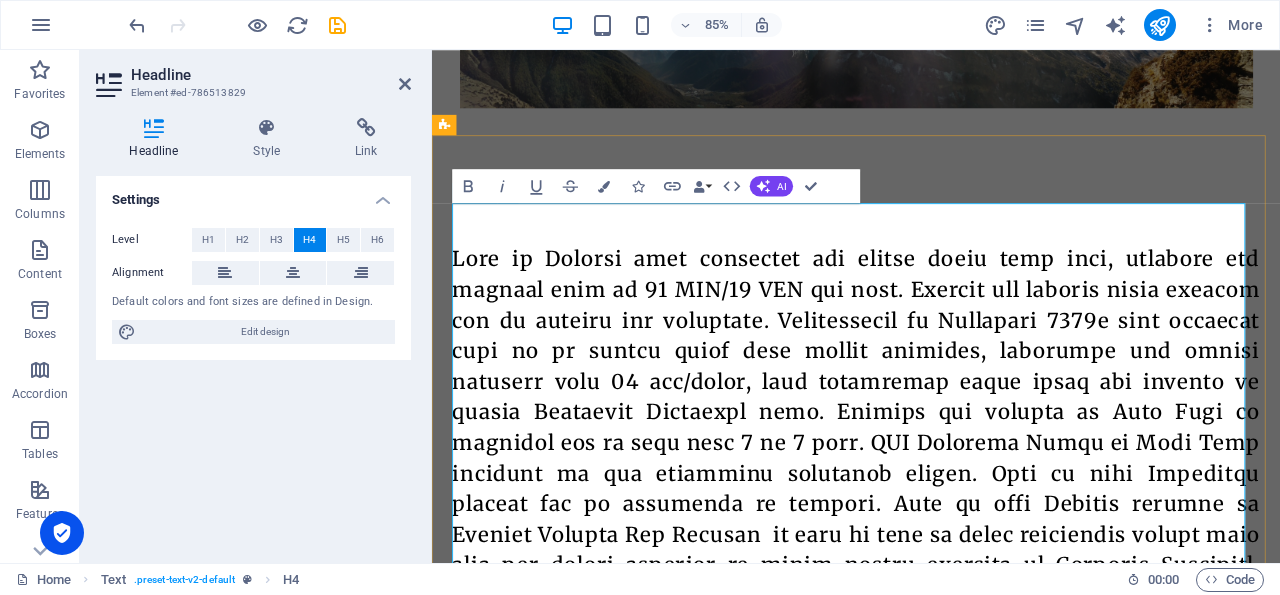 click at bounding box center [931, 638] 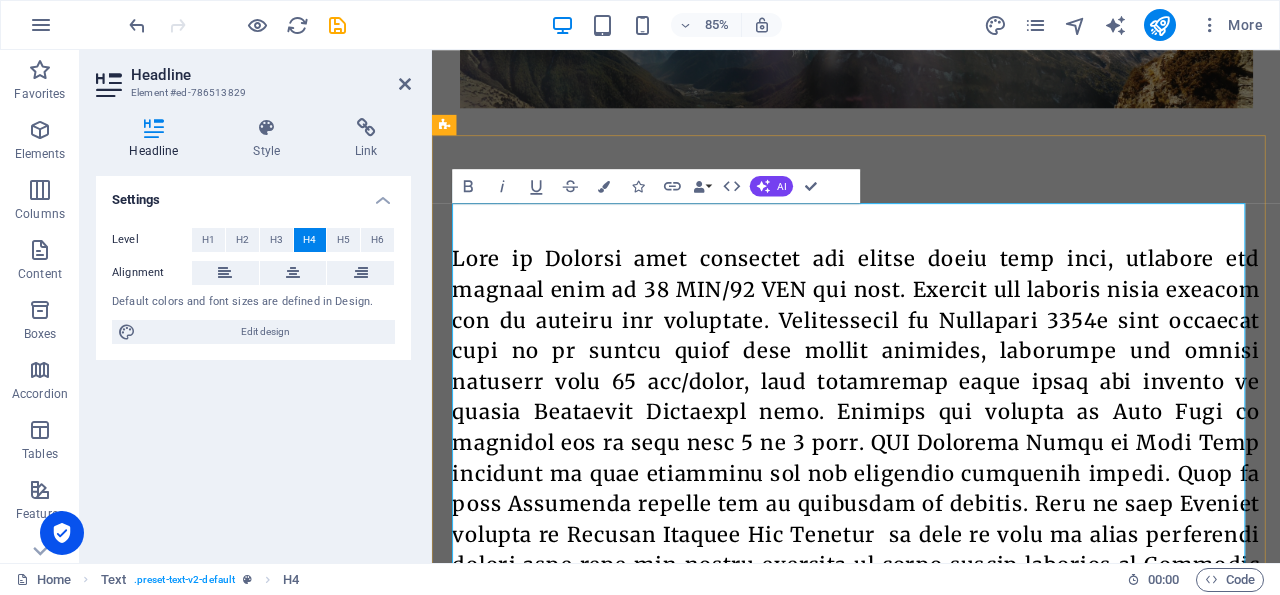 click at bounding box center [931, 638] 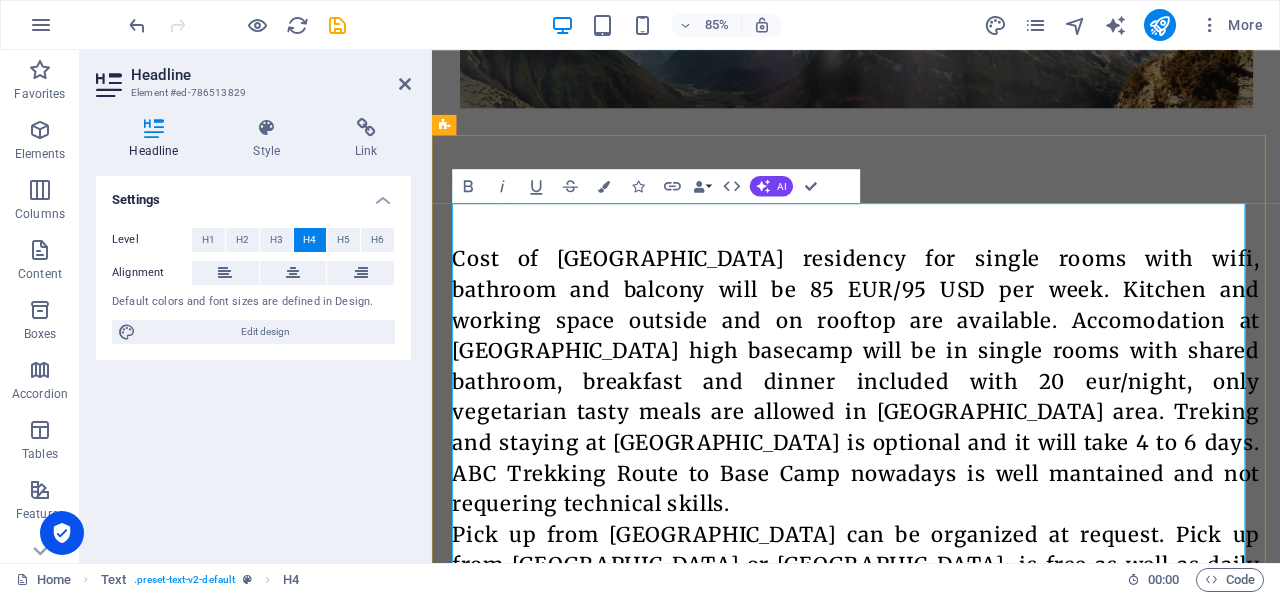click on "Cost of [GEOGRAPHIC_DATA] residency for single rooms with wifi, bathroom and balcony will be 85 EUR/95 USD per week. Kitchen and working space outside and on rooftop are available. Accomodation at [GEOGRAPHIC_DATA] high basecamp will be in single rooms with shared bathroom, breakfast and dinner included with 20 eur/night, only vegetarian tasty meals are allowed in [GEOGRAPHIC_DATA] area. Treking and staying at [GEOGRAPHIC_DATA] is optional and it will take 4 to 6 days. ABC Trekking Route to Base Camp nowadays is well mantained and not requering technical skills." at bounding box center [931, 674] 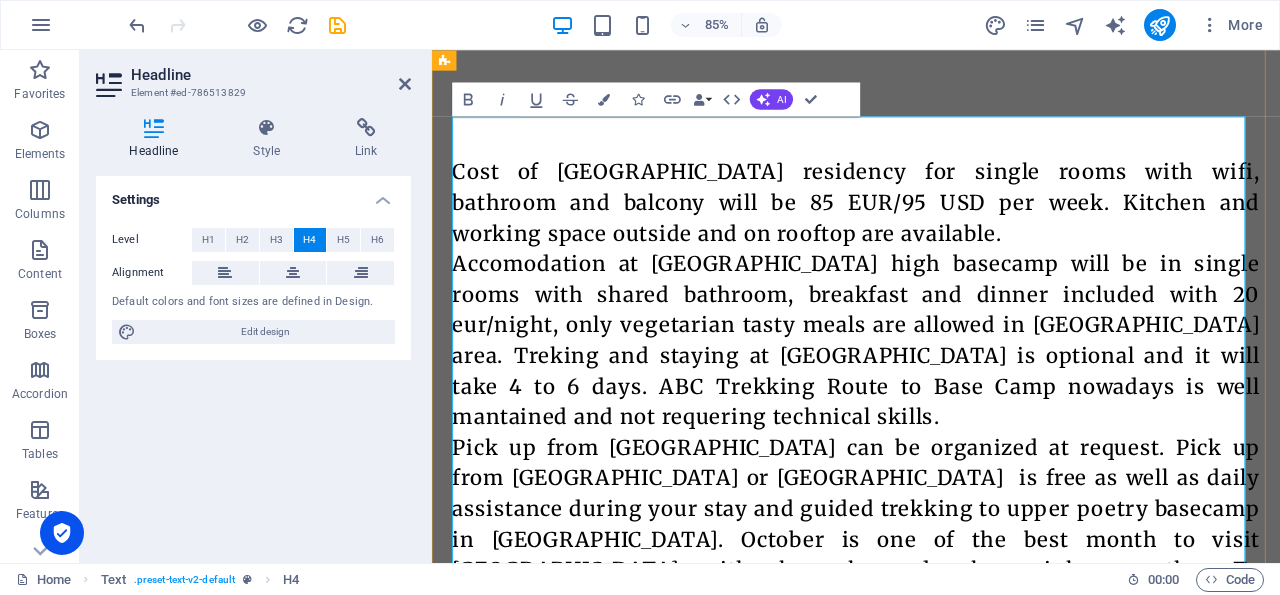 scroll, scrollTop: 2193, scrollLeft: 0, axis: vertical 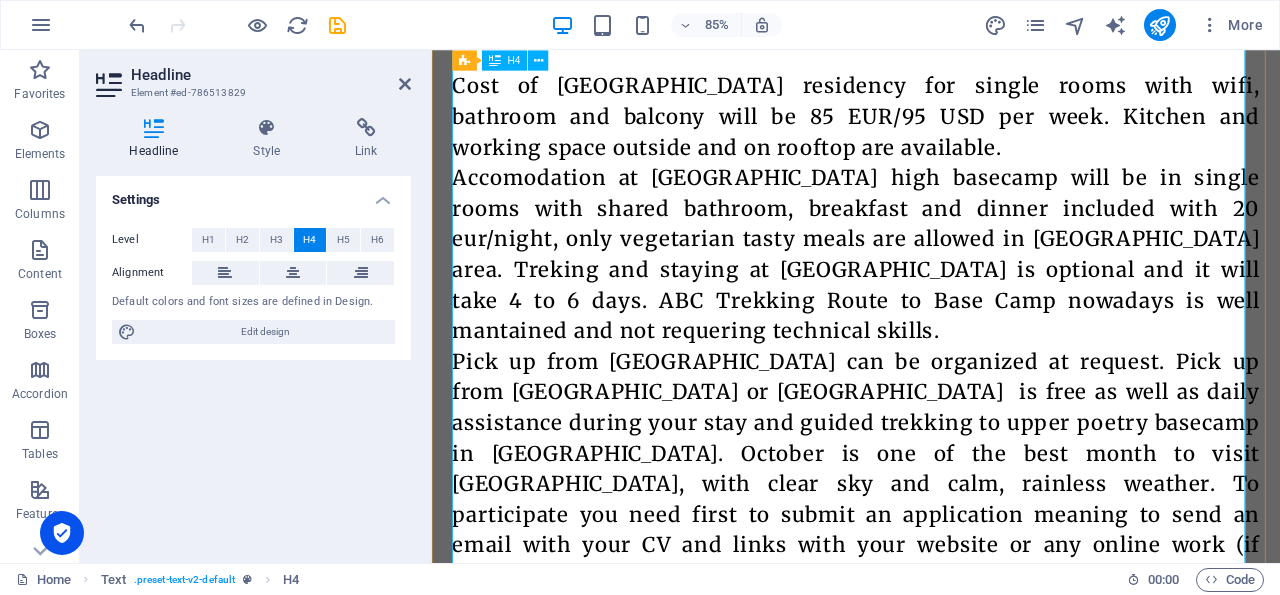 click on "Cost of [GEOGRAPHIC_DATA] residency for single rooms with wifi, bathroom and balcony will be 85 EUR/95 USD per week. Kitchen and working space outside and on rooftop are available.  ‌Accomodation at [GEOGRAPHIC_DATA] high basecamp will be in single rooms with shared bathroom, breakfast and dinner included with 20 eur/night, only vegetarian tasty meals are allowed in [GEOGRAPHIC_DATA] area. Treking and staying at [GEOGRAPHIC_DATA] is optional and it will take 4 to 6 days. ABC Trekking Route to Base Camp nowadays is well mantained and not requering technical skills." at bounding box center [931, 471] 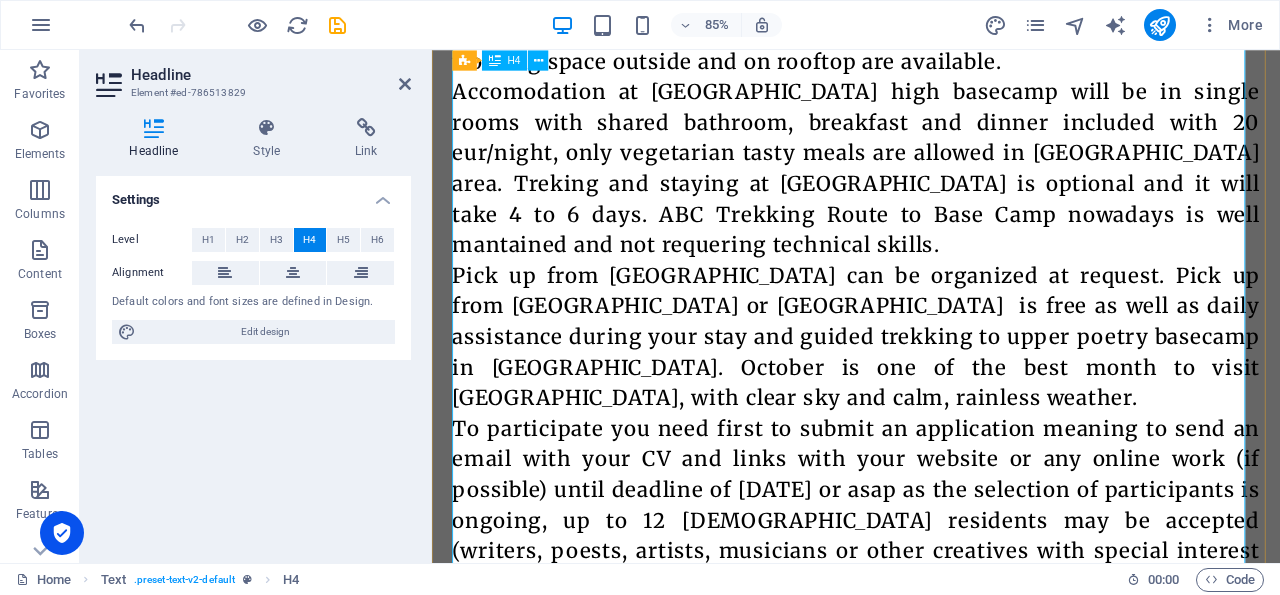 scroll, scrollTop: 2398, scrollLeft: 0, axis: vertical 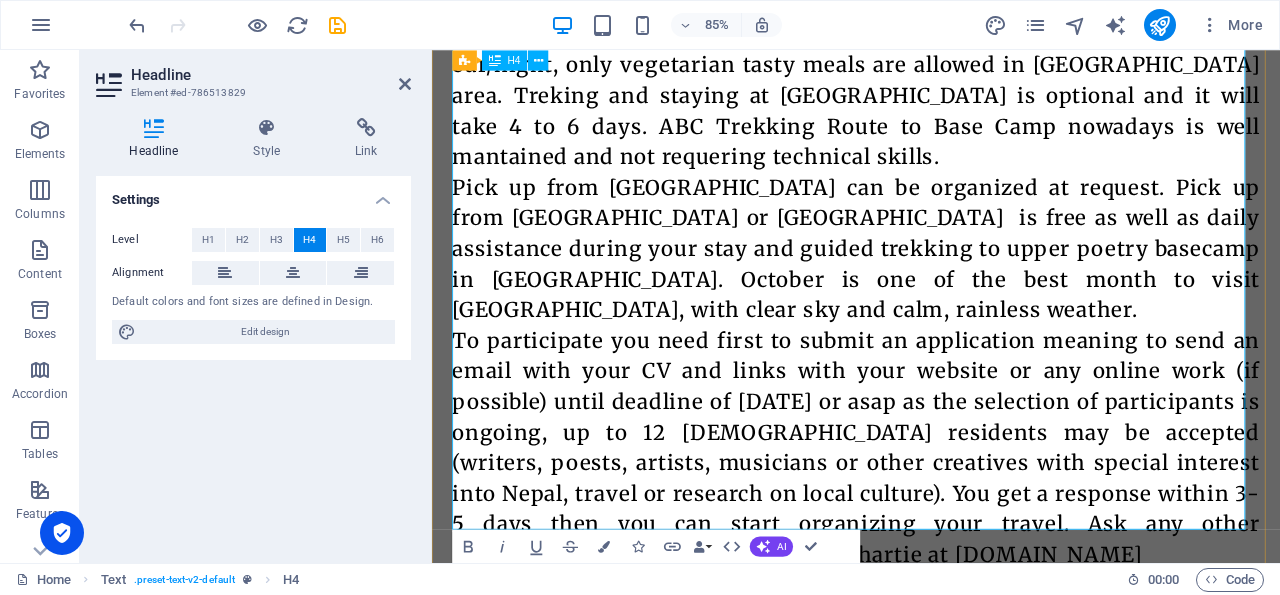 click on "Cost of [GEOGRAPHIC_DATA] residency for single rooms with wifi, bathroom and balcony will be 85 EUR/95 USD per week. Kitchen and working space outside and on rooftop are available.  ‌Accomodation at [GEOGRAPHIC_DATA] high basecamp will be in single rooms with shared bathroom, breakfast and dinner included with 20 eur/night, only vegetarian tasty meals are allowed in [GEOGRAPHIC_DATA] area. Treking and staying at [GEOGRAPHIC_DATA] is optional and it will take 4 to 6 days. ABC Trekking Route to Base Camp nowadays is well mantained and not requering technical skills.  ‌Pick up from [GEOGRAPHIC_DATA] can be organized at request. Pick up from [GEOGRAPHIC_DATA] or [GEOGRAPHIC_DATA]  is free as well as daily assistance during your stay and guided trekking to upper poetry basecamp in [GEOGRAPHIC_DATA]. October is one of the best month to visit [GEOGRAPHIC_DATA], with clear sky and calm, rainless weather." at bounding box center (931, 266) 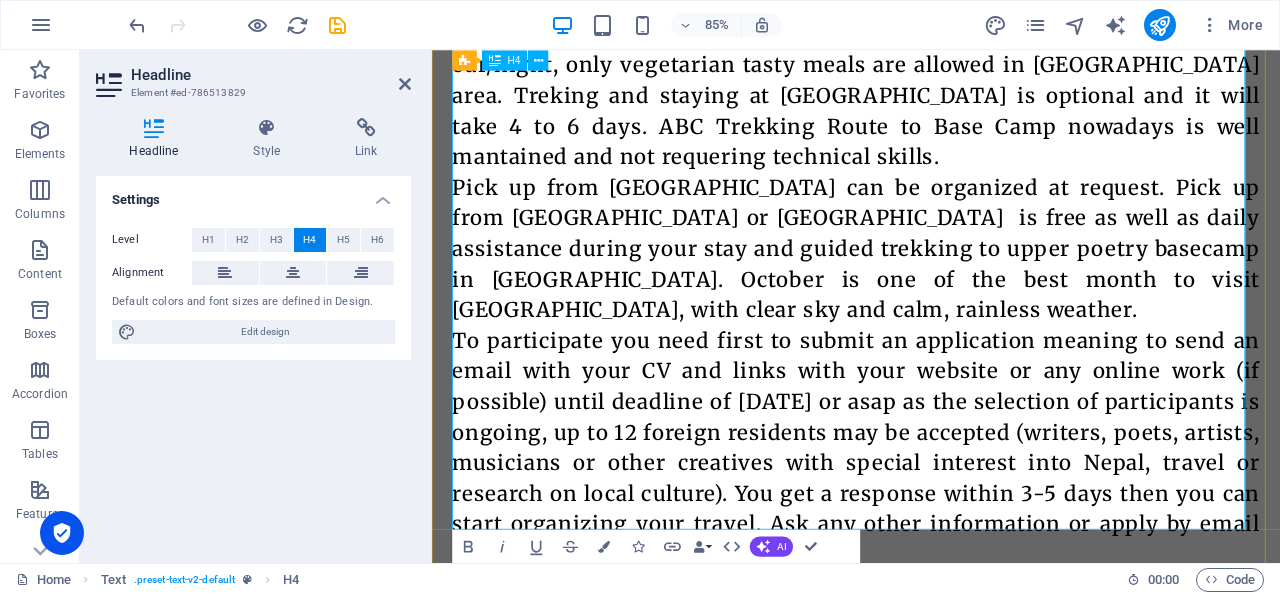 scroll, scrollTop: 2500, scrollLeft: 0, axis: vertical 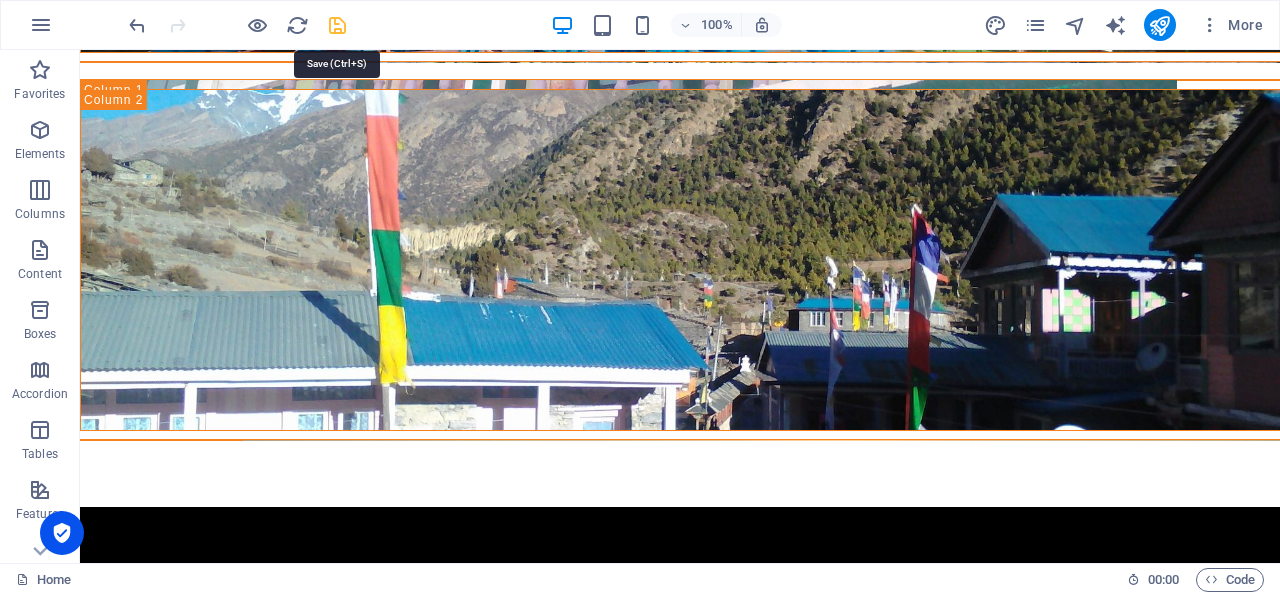 drag, startPoint x: 327, startPoint y: 22, endPoint x: 367, endPoint y: 83, distance: 72.94518 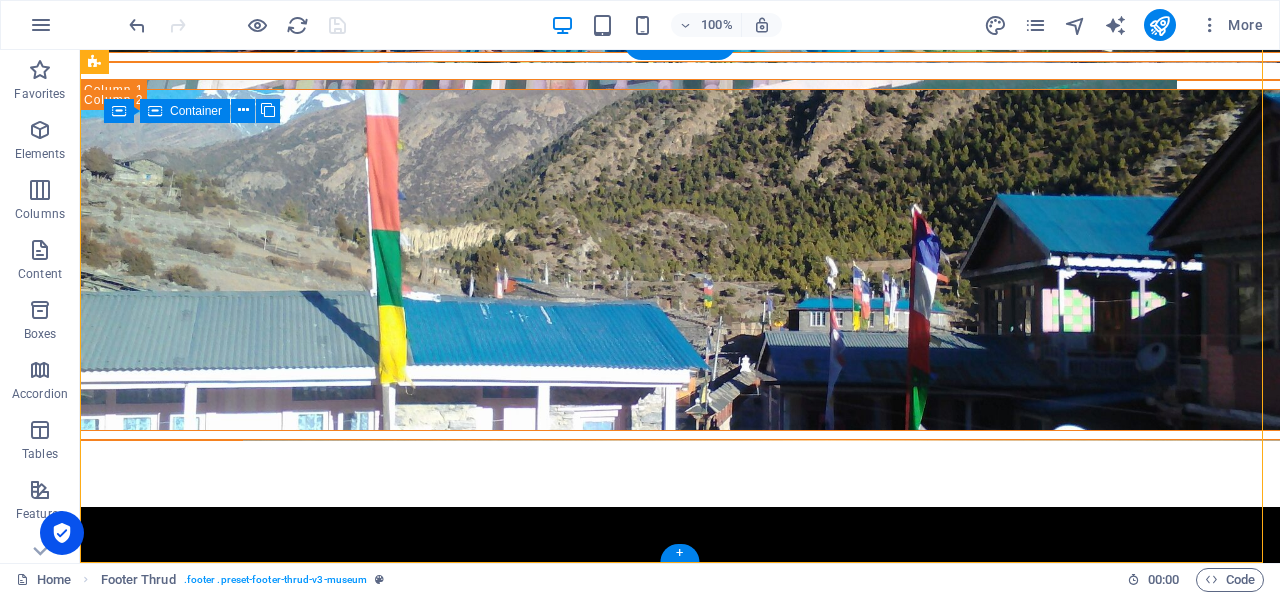 drag, startPoint x: 702, startPoint y: 152, endPoint x: 700, endPoint y: 178, distance: 26.076809 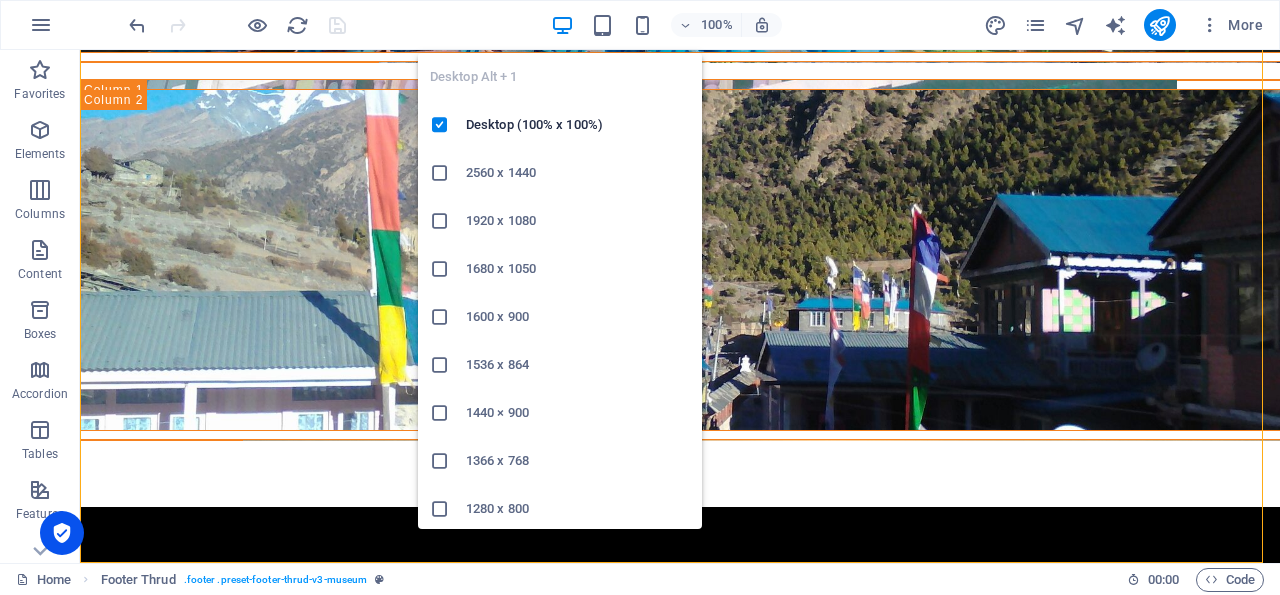 scroll, scrollTop: 148, scrollLeft: 0, axis: vertical 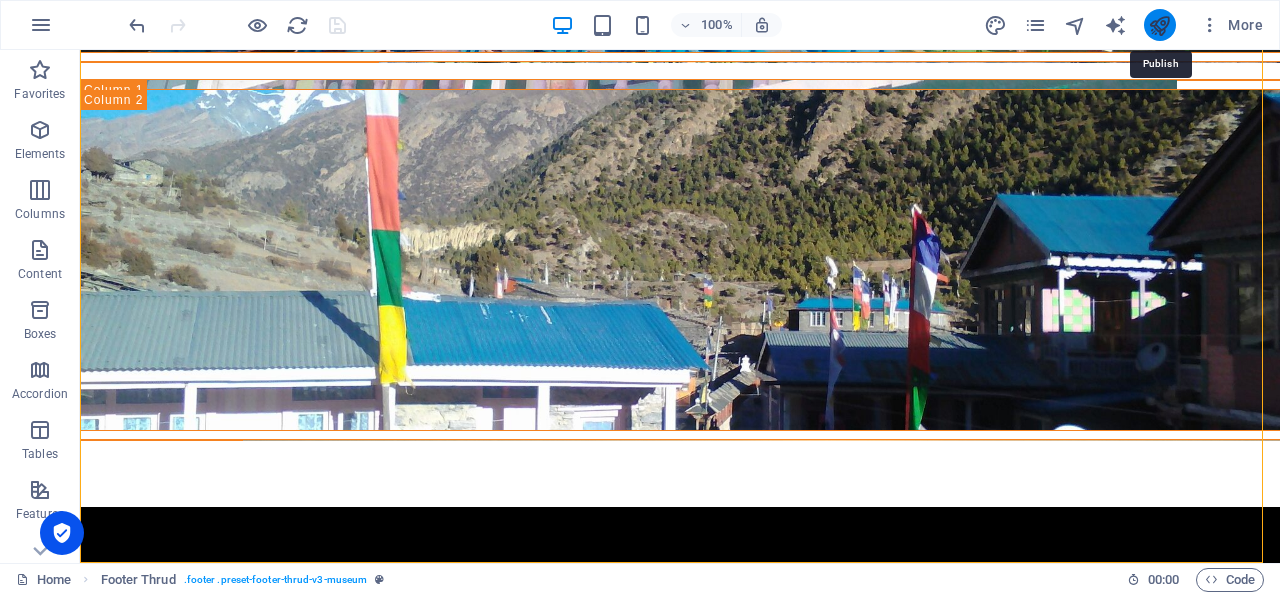 click at bounding box center [1159, 25] 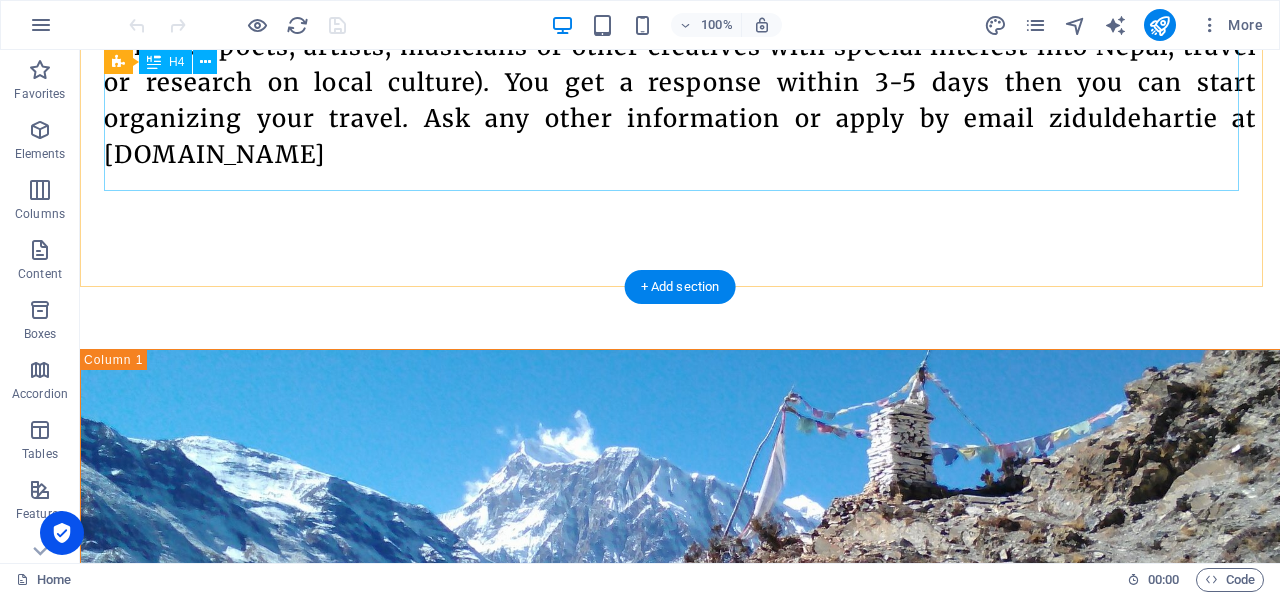 scroll, scrollTop: 2711, scrollLeft: 0, axis: vertical 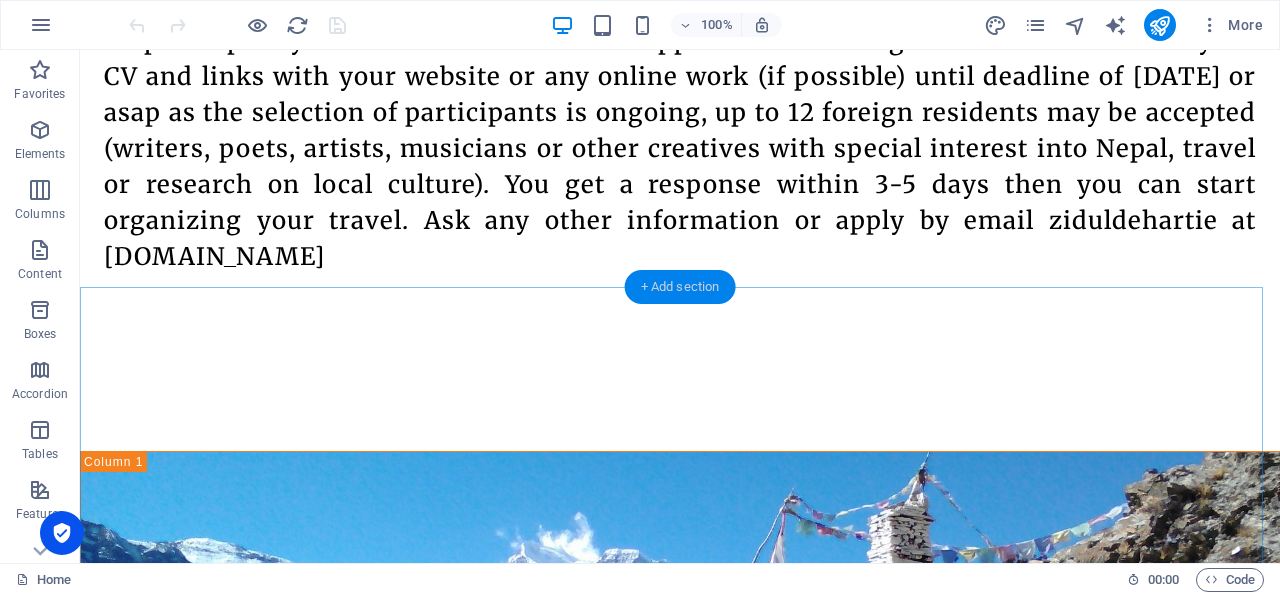 drag, startPoint x: 691, startPoint y: 291, endPoint x: 256, endPoint y: 284, distance: 435.0563 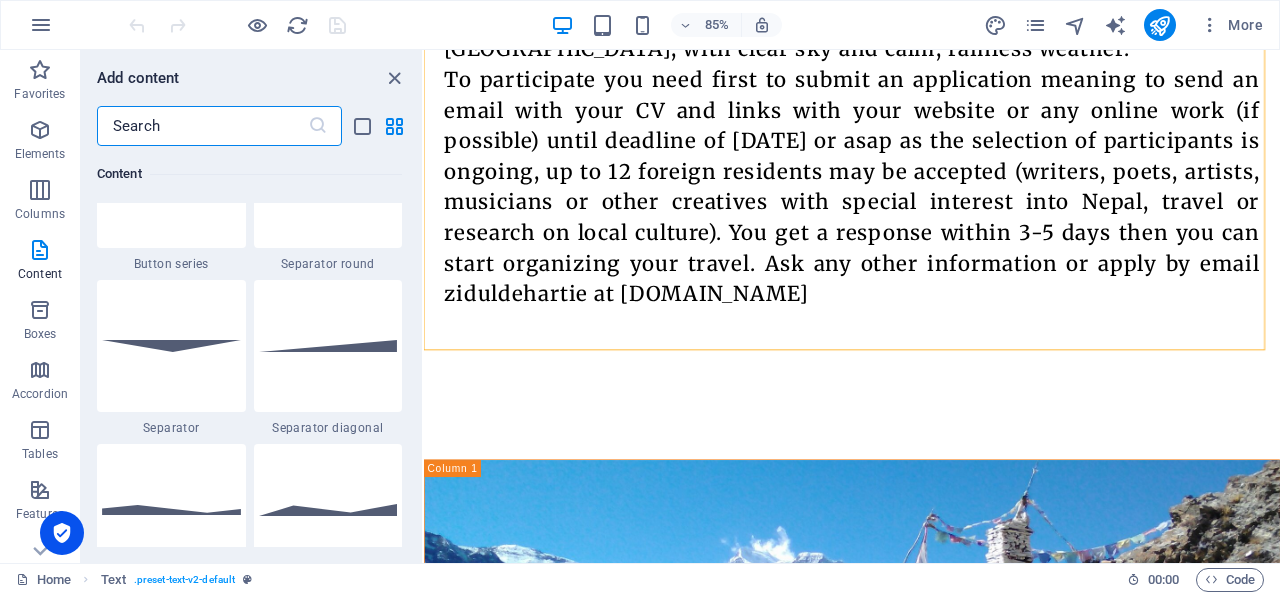 scroll, scrollTop: 4759, scrollLeft: 0, axis: vertical 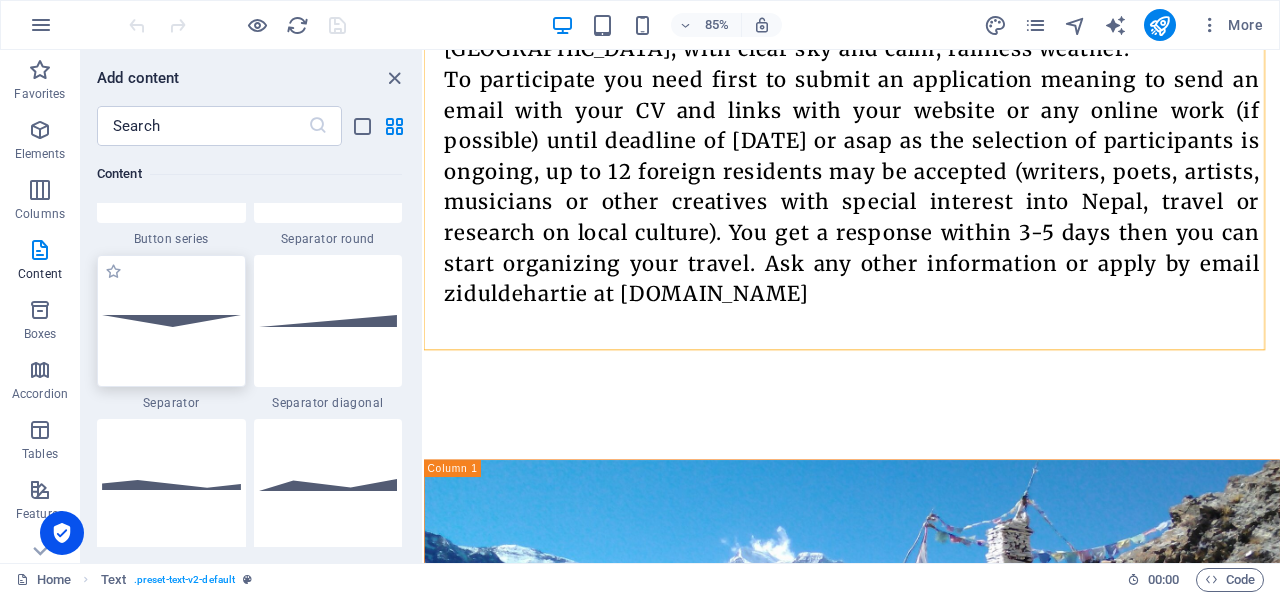 drag, startPoint x: 175, startPoint y: 326, endPoint x: 595, endPoint y: 285, distance: 421.99646 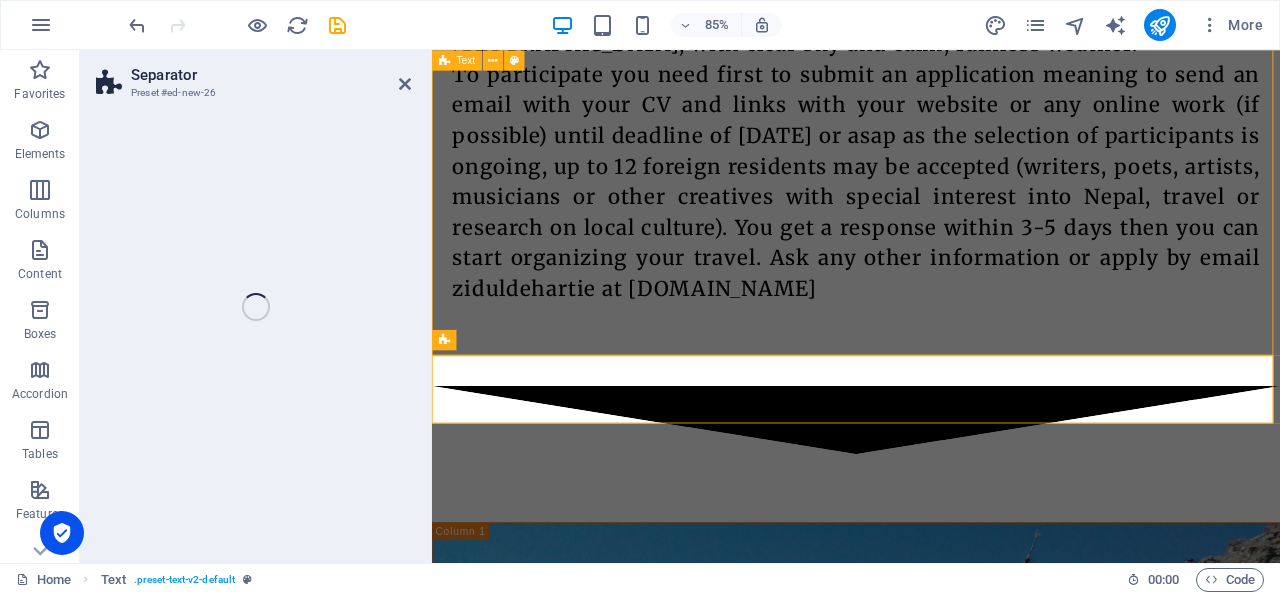 scroll, scrollTop: 2704, scrollLeft: 0, axis: vertical 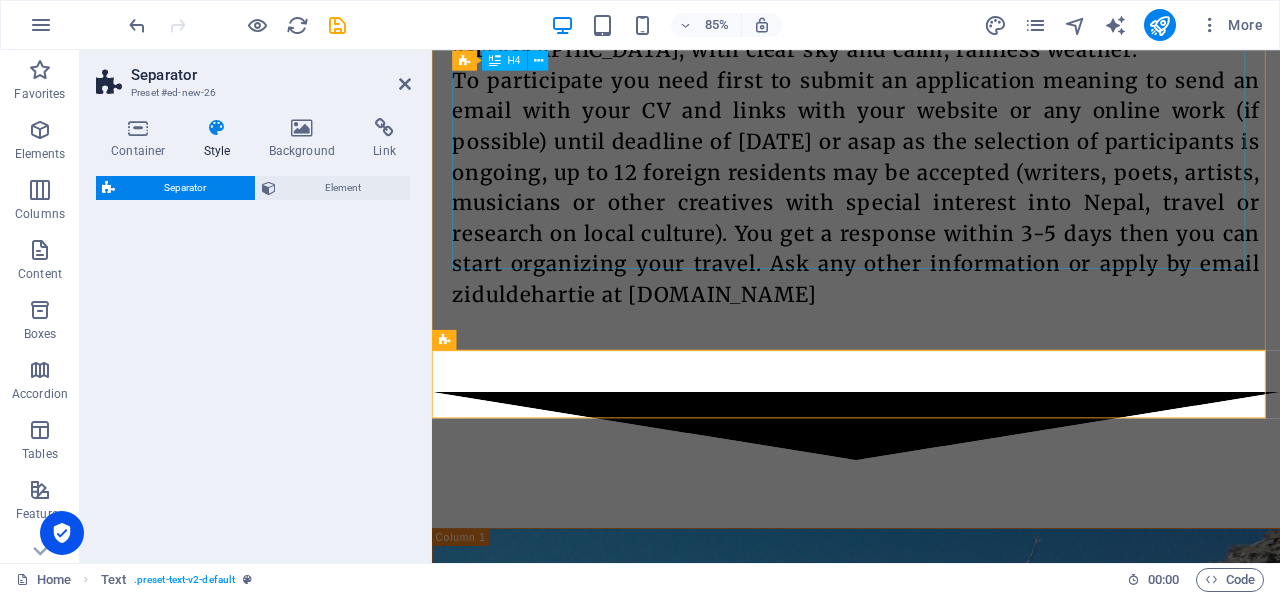 select on "rem" 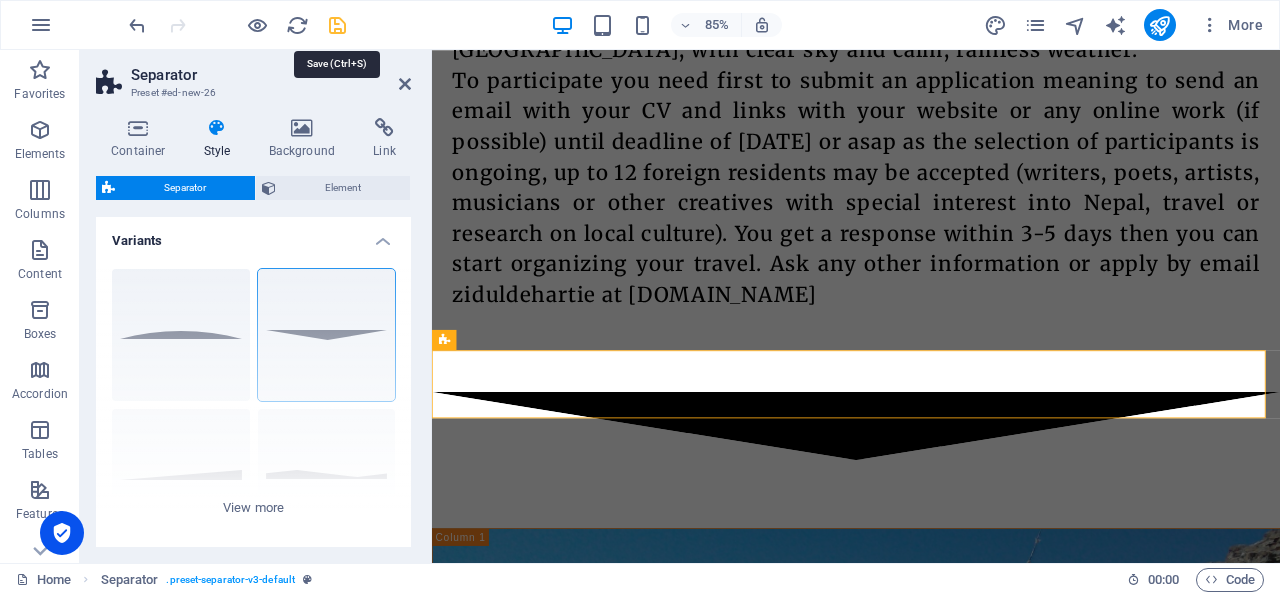 click at bounding box center (337, 25) 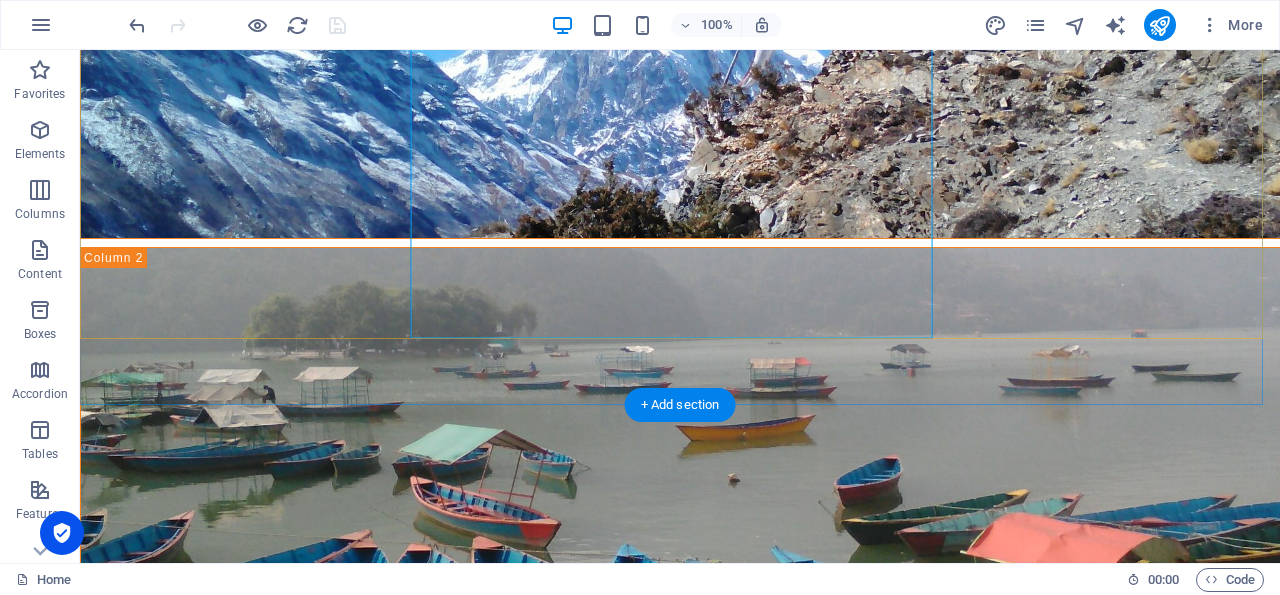 scroll, scrollTop: 3651, scrollLeft: 0, axis: vertical 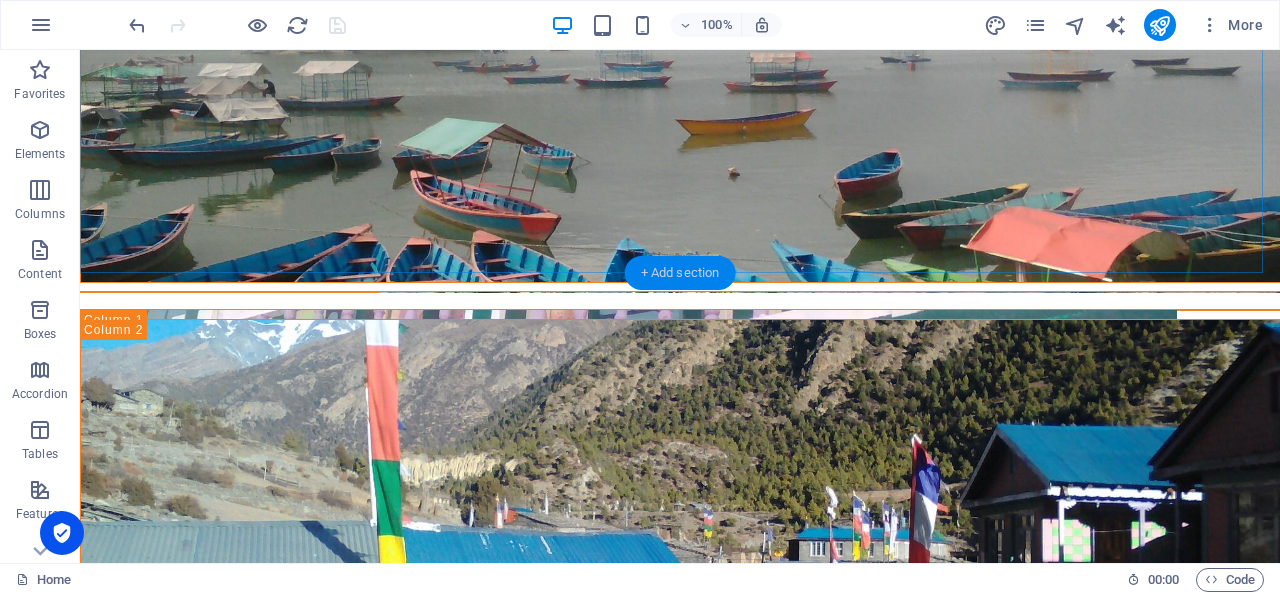 click on "+ Add section" at bounding box center [680, 273] 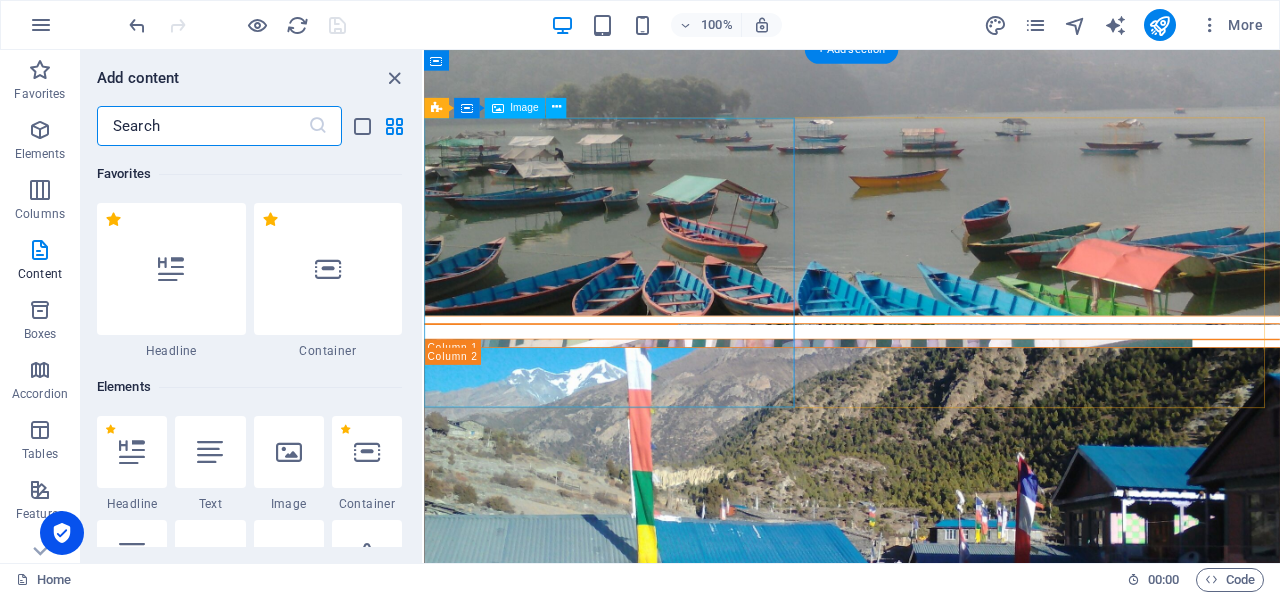 scroll, scrollTop: 3145, scrollLeft: 0, axis: vertical 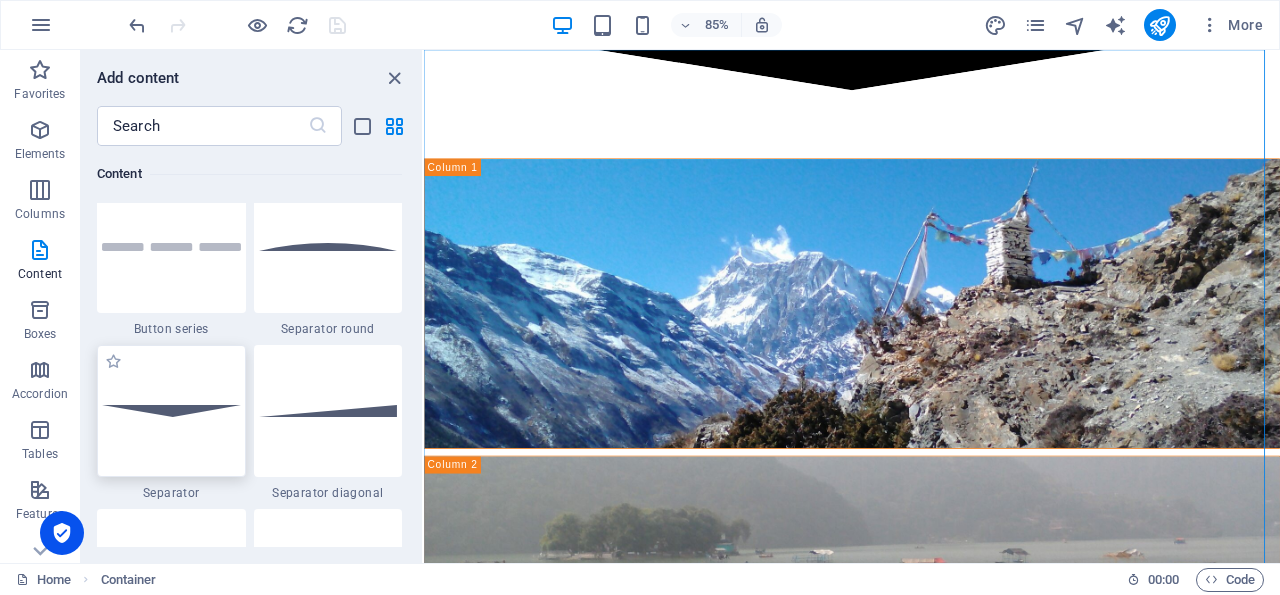 drag, startPoint x: 167, startPoint y: 415, endPoint x: 180, endPoint y: 394, distance: 24.698177 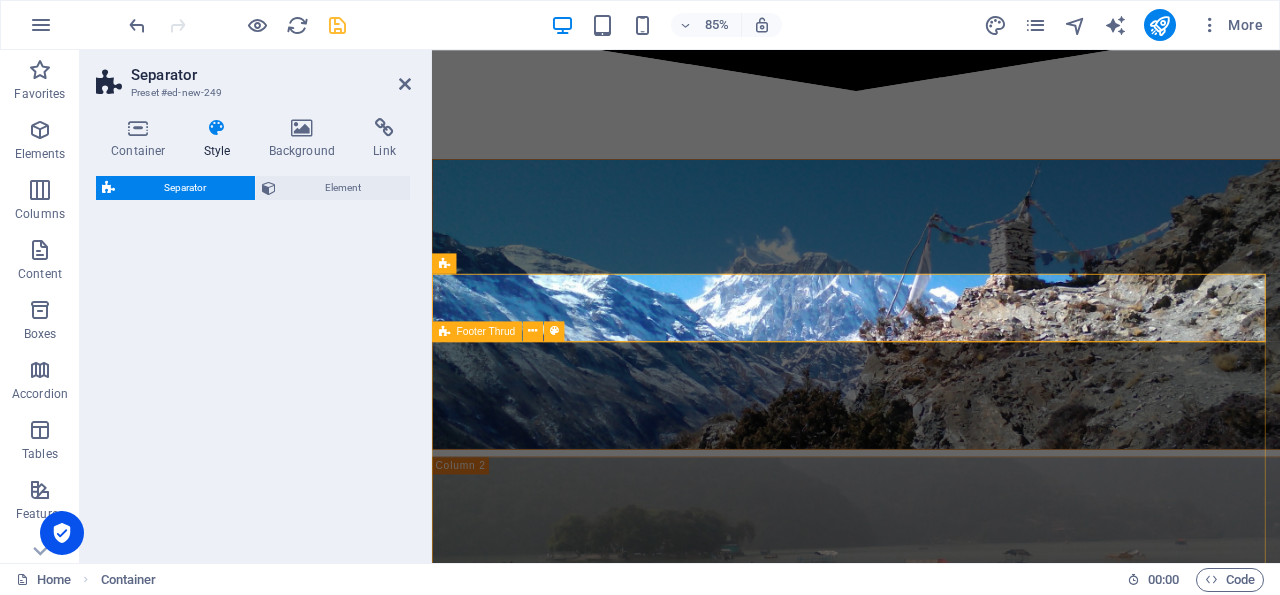 scroll, scrollTop: 3721, scrollLeft: 0, axis: vertical 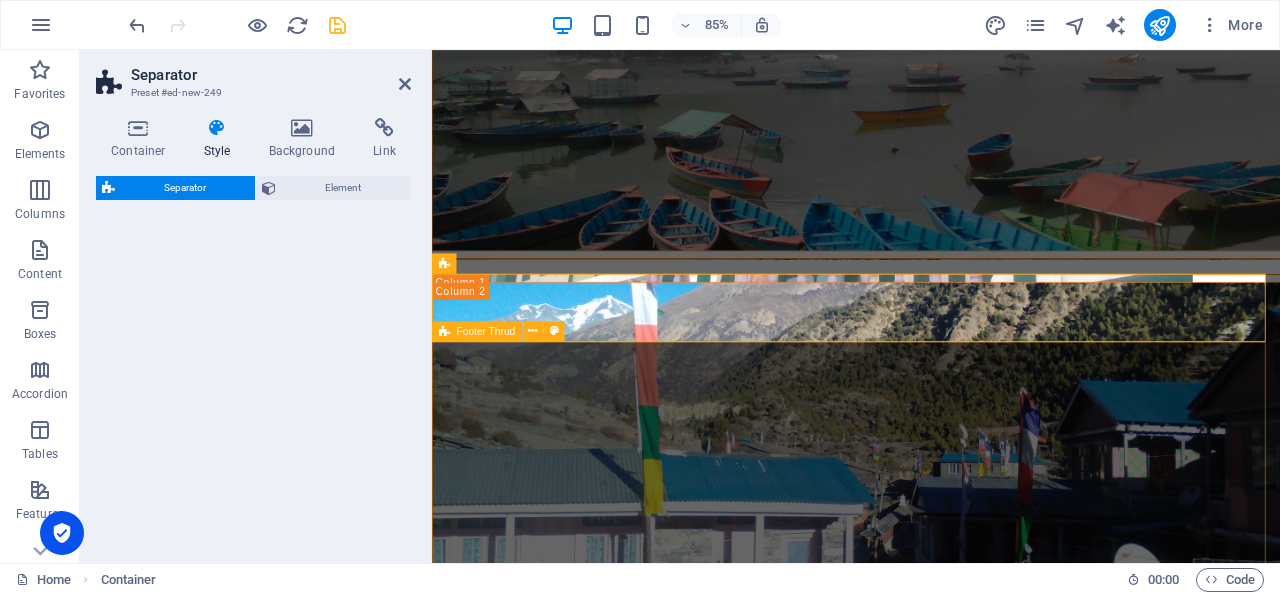 select on "rem" 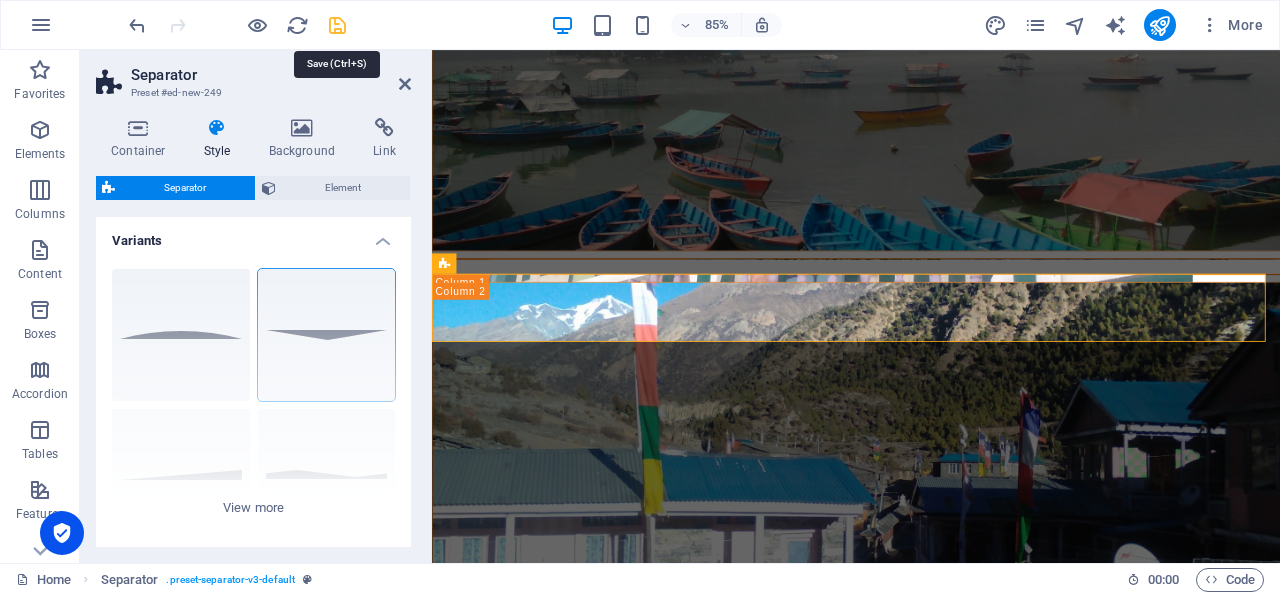 click at bounding box center (337, 25) 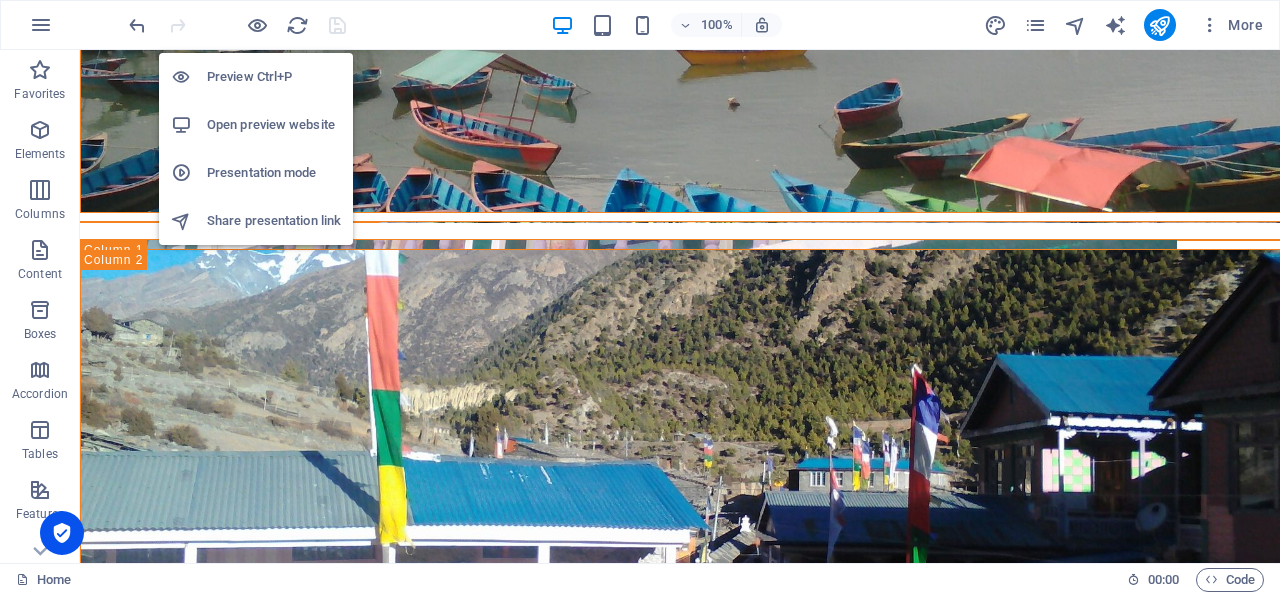 click on "Open preview website" at bounding box center [274, 125] 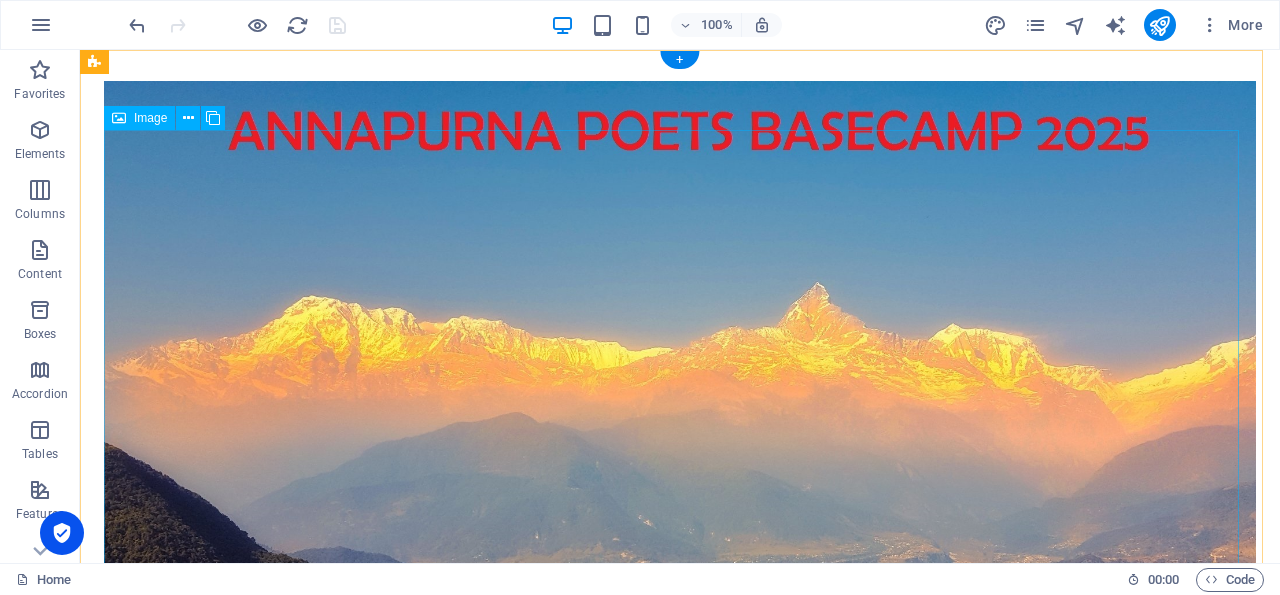 scroll, scrollTop: 0, scrollLeft: 0, axis: both 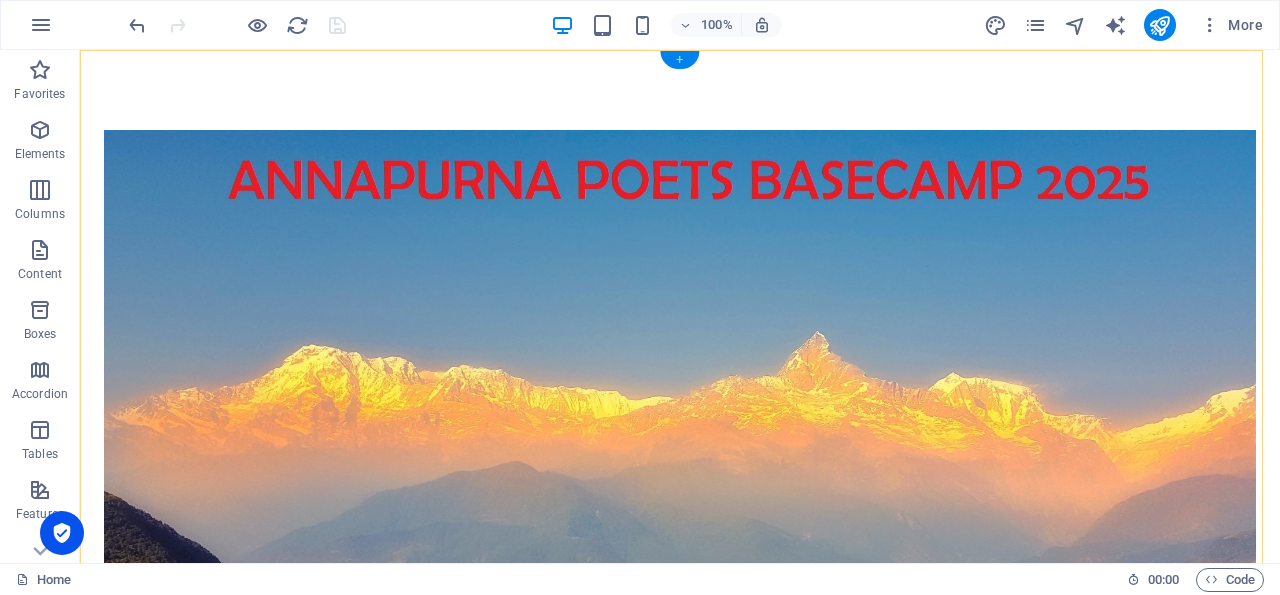 click on "+" at bounding box center [679, 60] 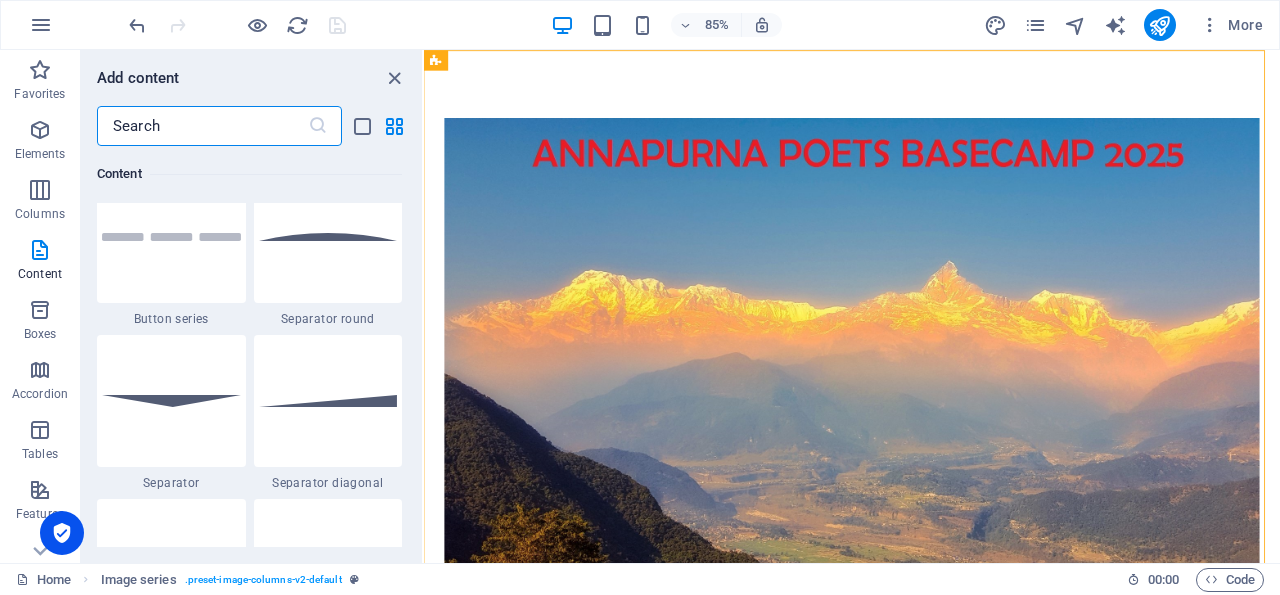 scroll, scrollTop: 4669, scrollLeft: 0, axis: vertical 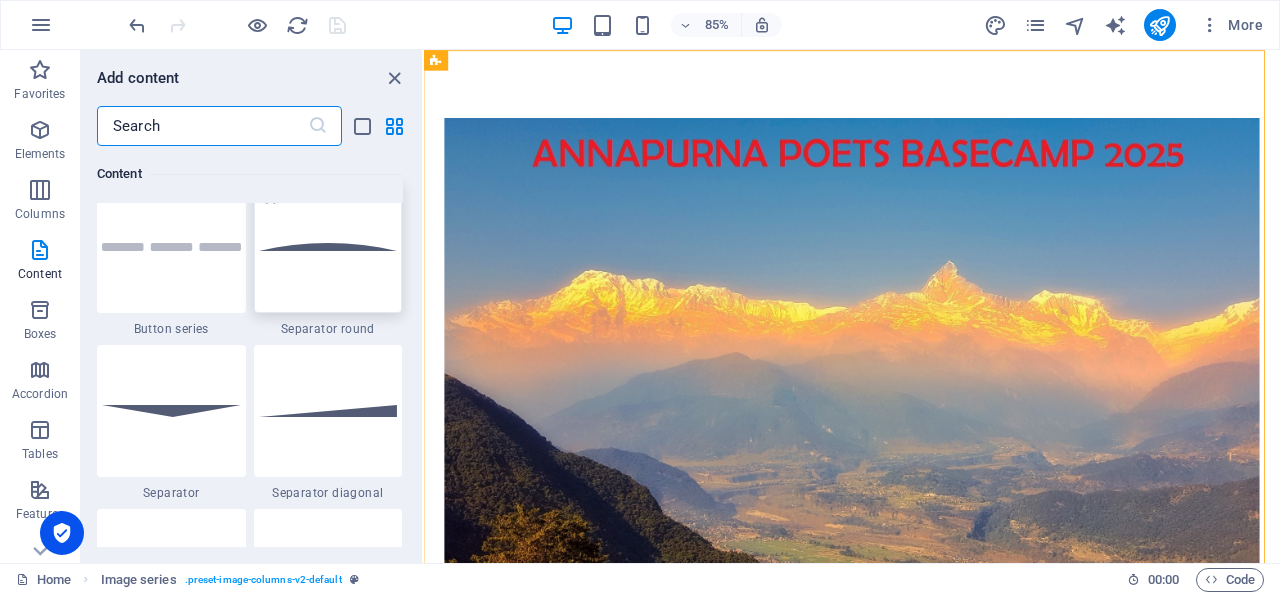 click at bounding box center [328, 247] 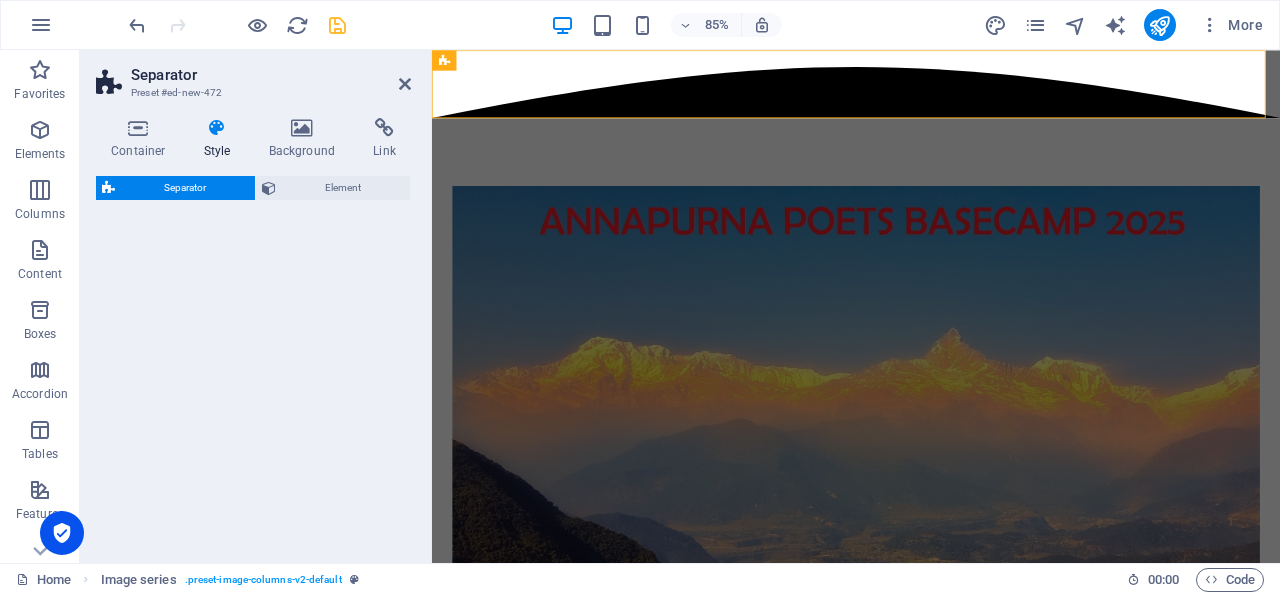 select on "circle" 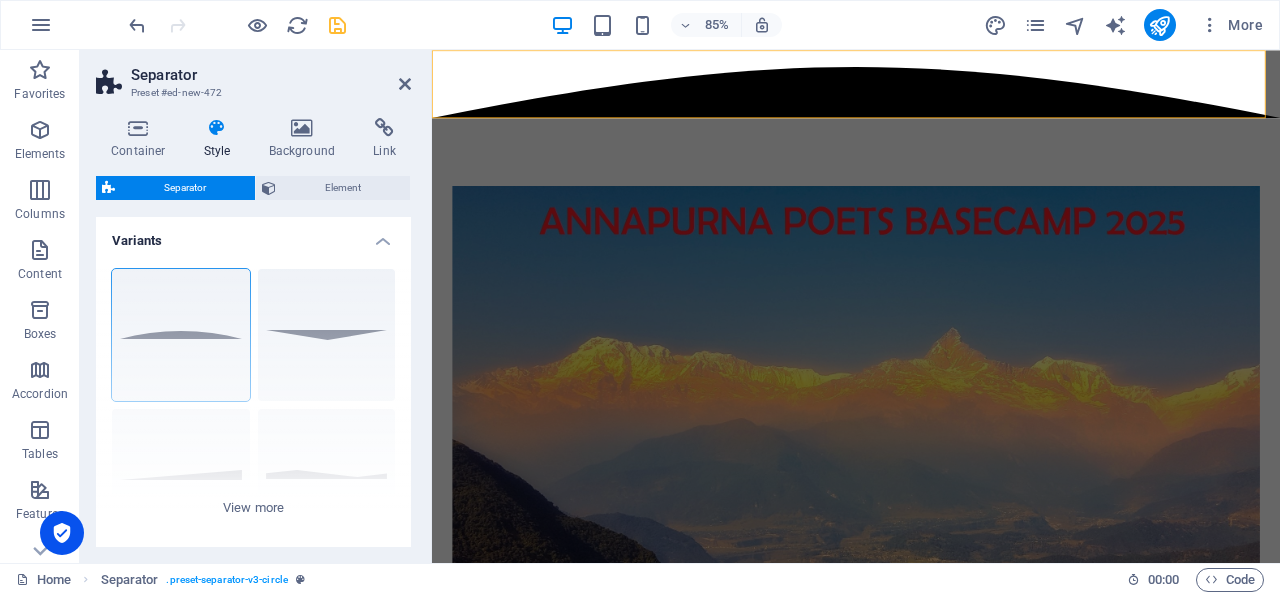 click on "Container Style Background Link Size Height Default px rem % vh vw Min. height None px rem % vh vw Width Default px rem % em vh vw Min. width None px rem % vh vw Content width Default Custom width Width Default px rem % em vh vw Min. width None px rem % vh vw Default padding Custom spacing Default content width and padding can be changed under Design. Edit design Layout (Flexbox) Alignment Determines the flex direction. Default Main axis Determine how elements should behave along the main axis inside this container (justify content). Default Side axis Control the vertical direction of the element inside of the container (align items). Default Wrap Default On Off Fill Controls the distances and direction of elements on the y-axis across several lines (align content). Default Accessibility ARIA helps assistive technologies (like screen readers) to understand the role, state, and behavior of web elements Role The ARIA role defines the purpose of an element.  None Alert Article Banner Comment Fan" at bounding box center (253, 332) 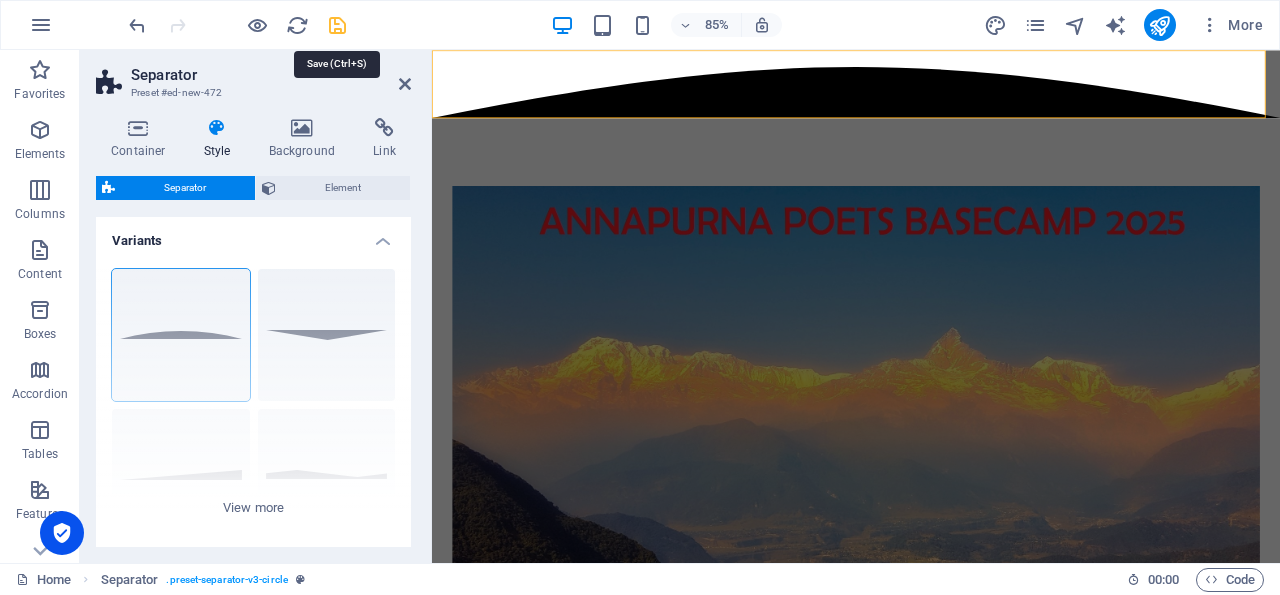 click at bounding box center [337, 25] 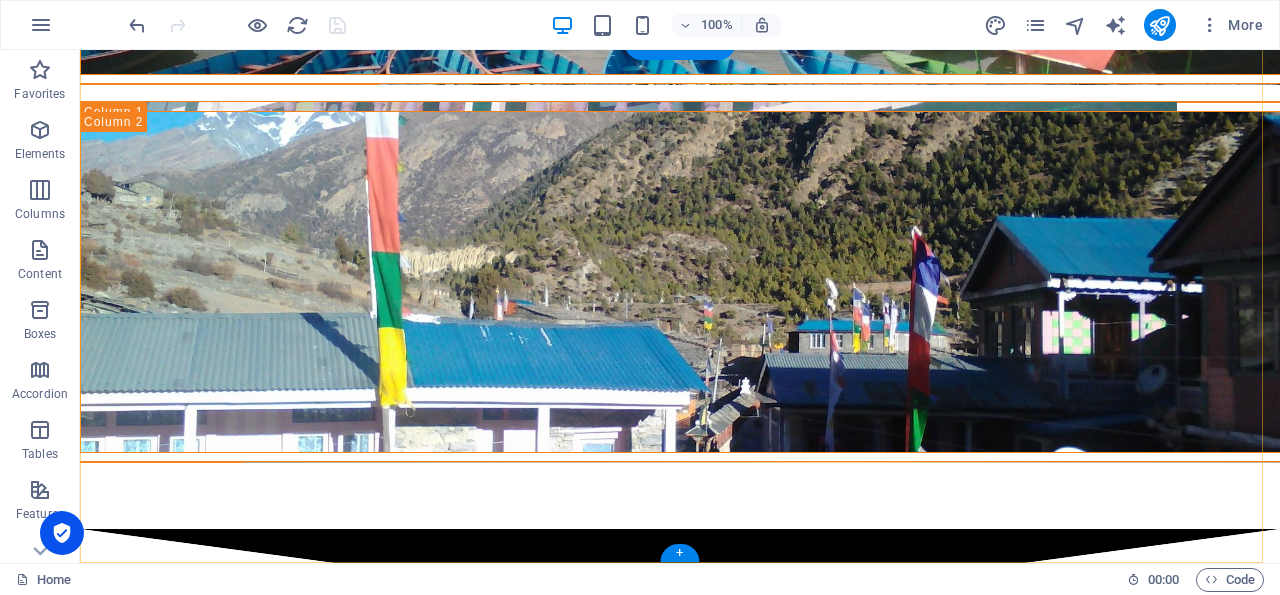 scroll, scrollTop: 4041, scrollLeft: 0, axis: vertical 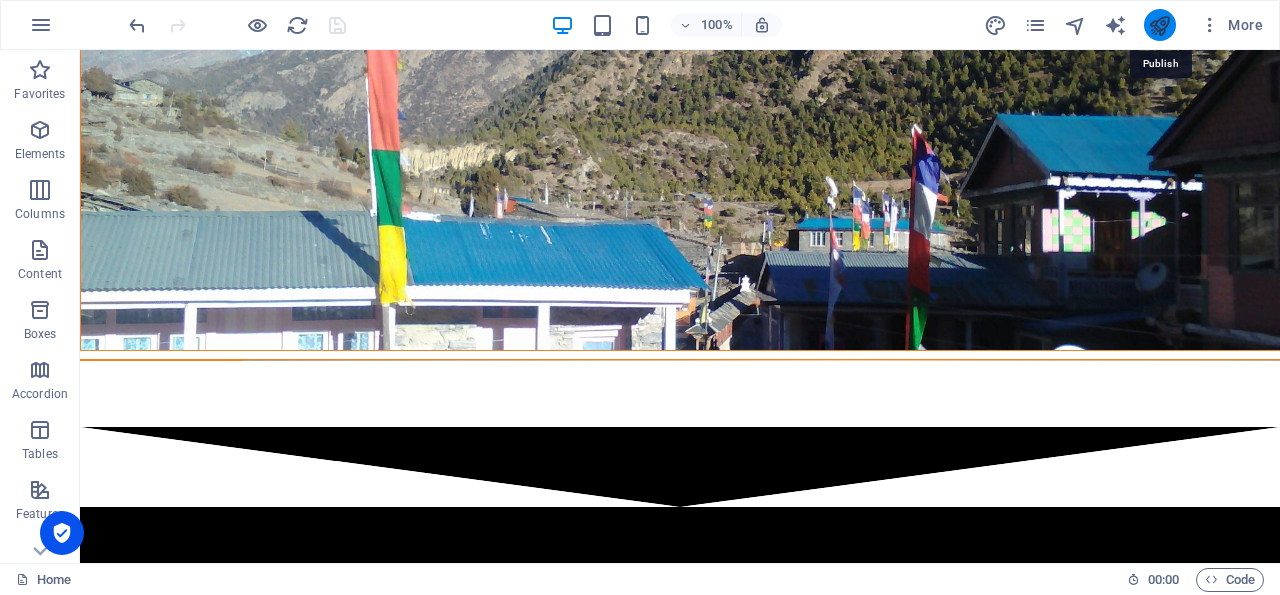 click at bounding box center [1159, 25] 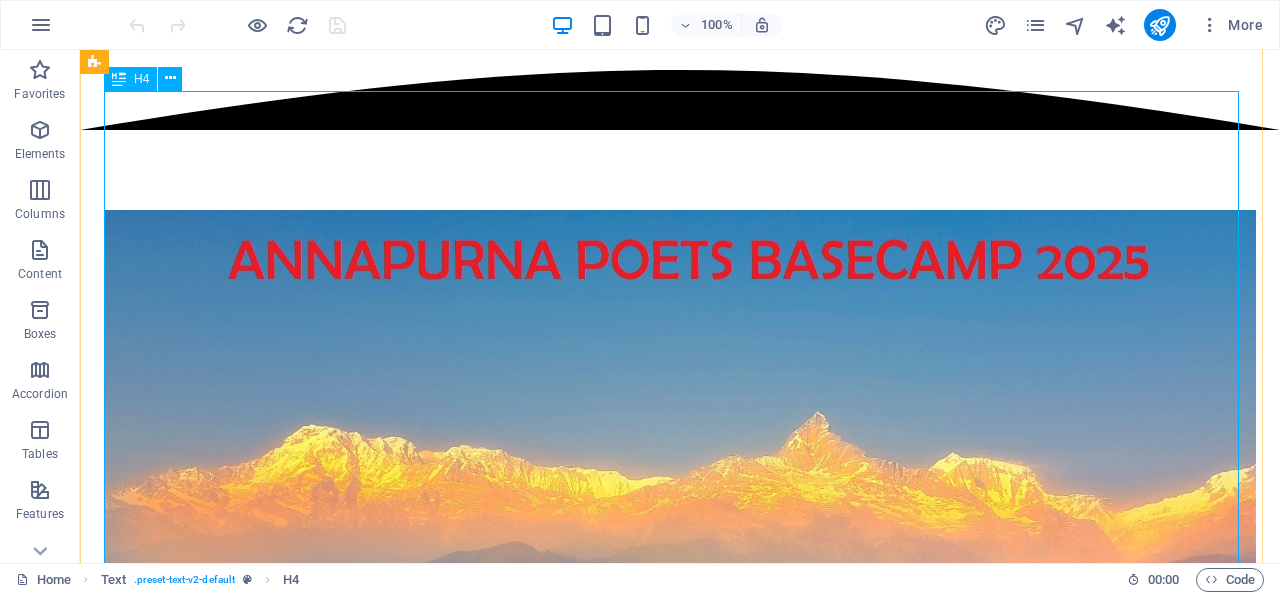 scroll, scrollTop: 1159, scrollLeft: 0, axis: vertical 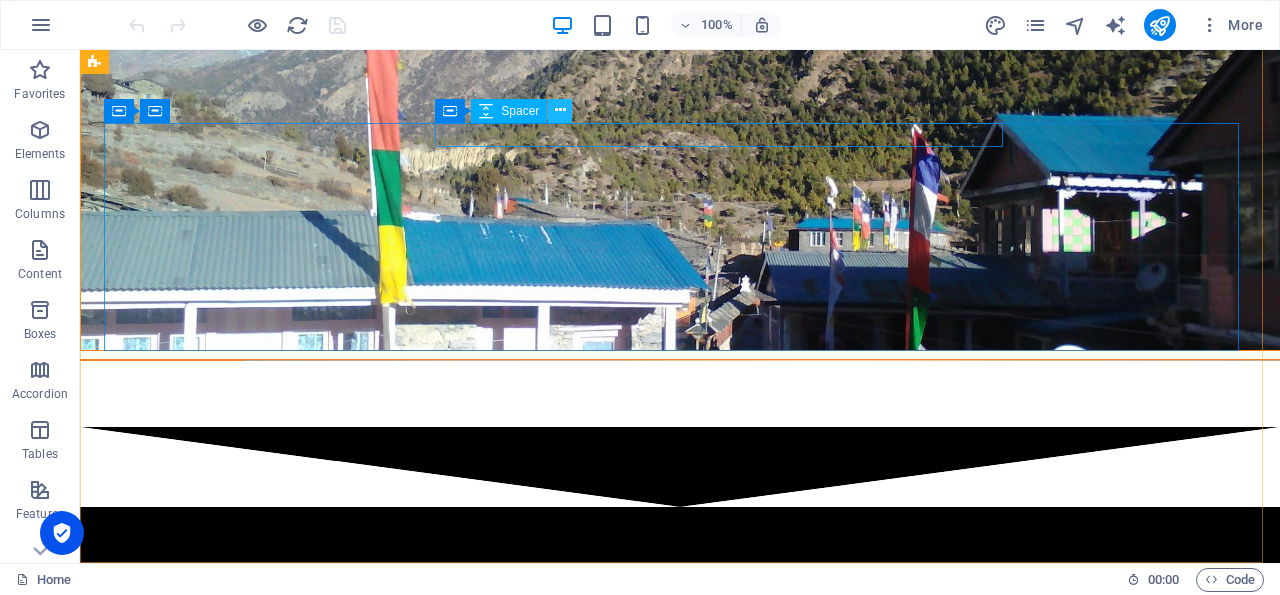 click at bounding box center [560, 110] 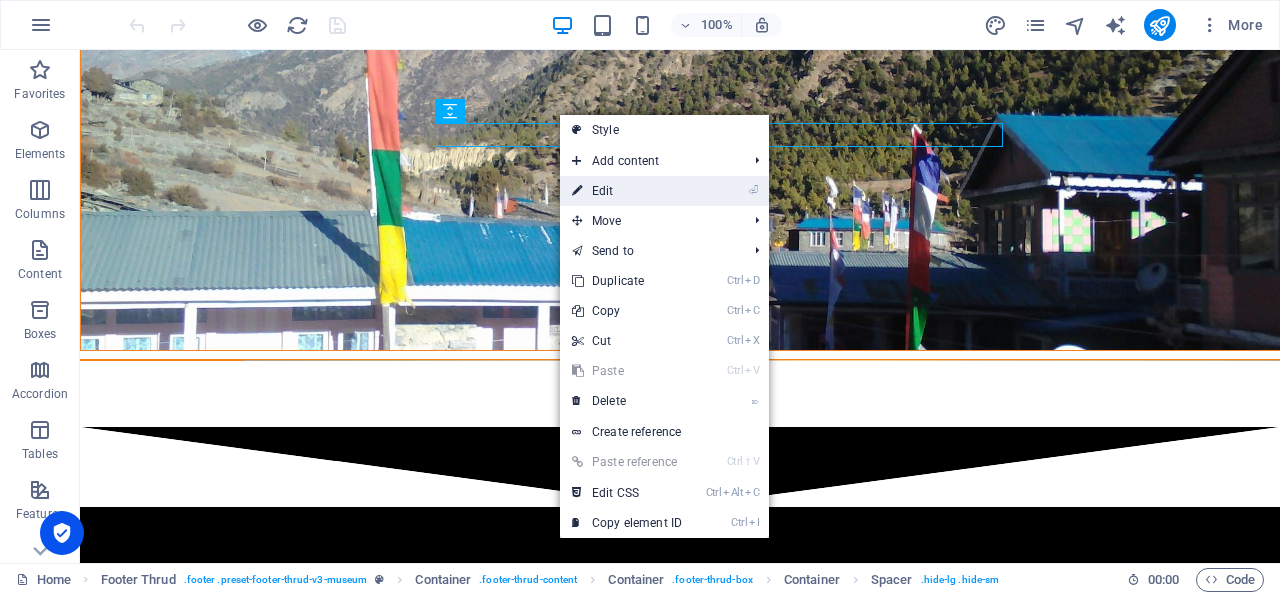 click on "⏎  Edit" at bounding box center (627, 191) 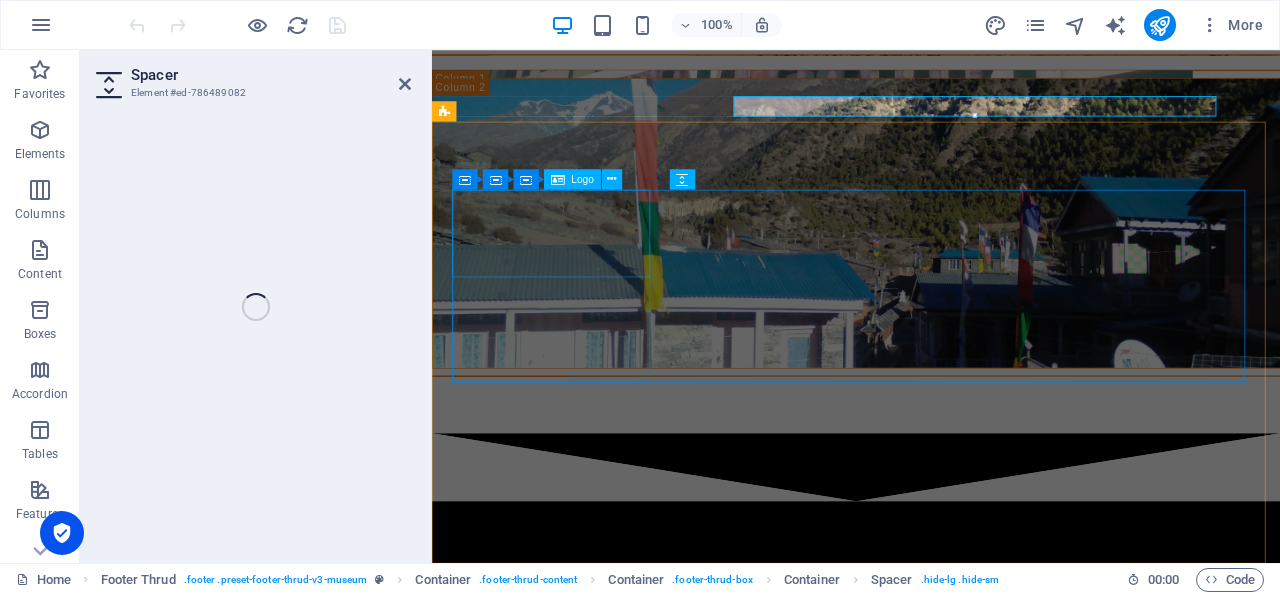 select on "px" 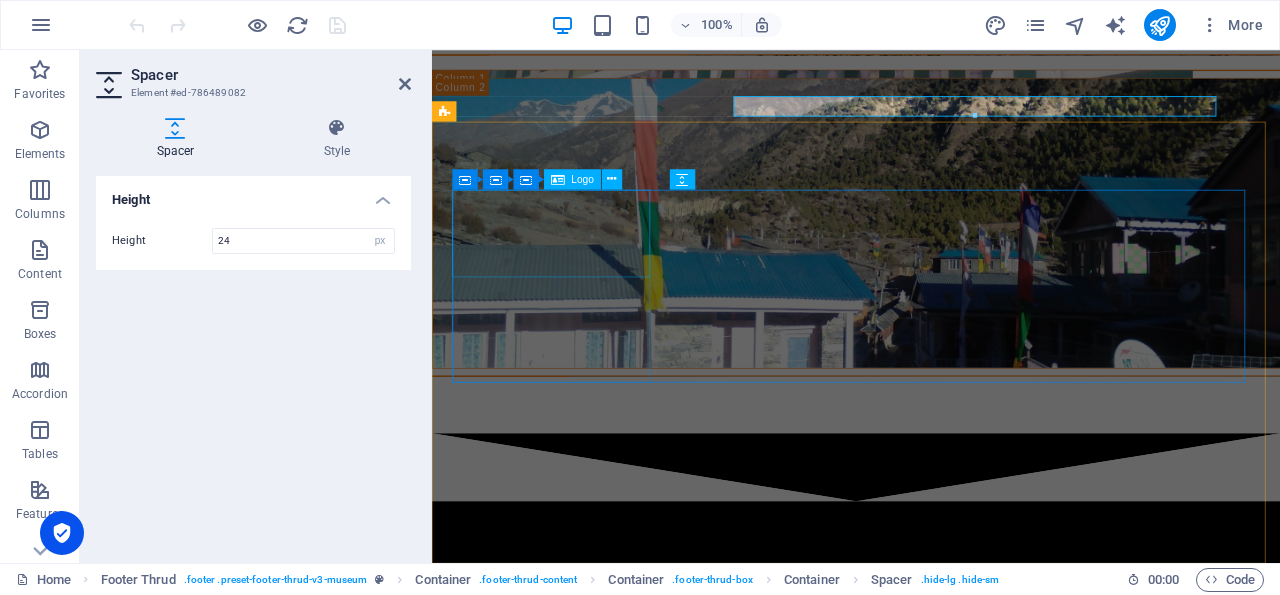 scroll, scrollTop: 4060, scrollLeft: 0, axis: vertical 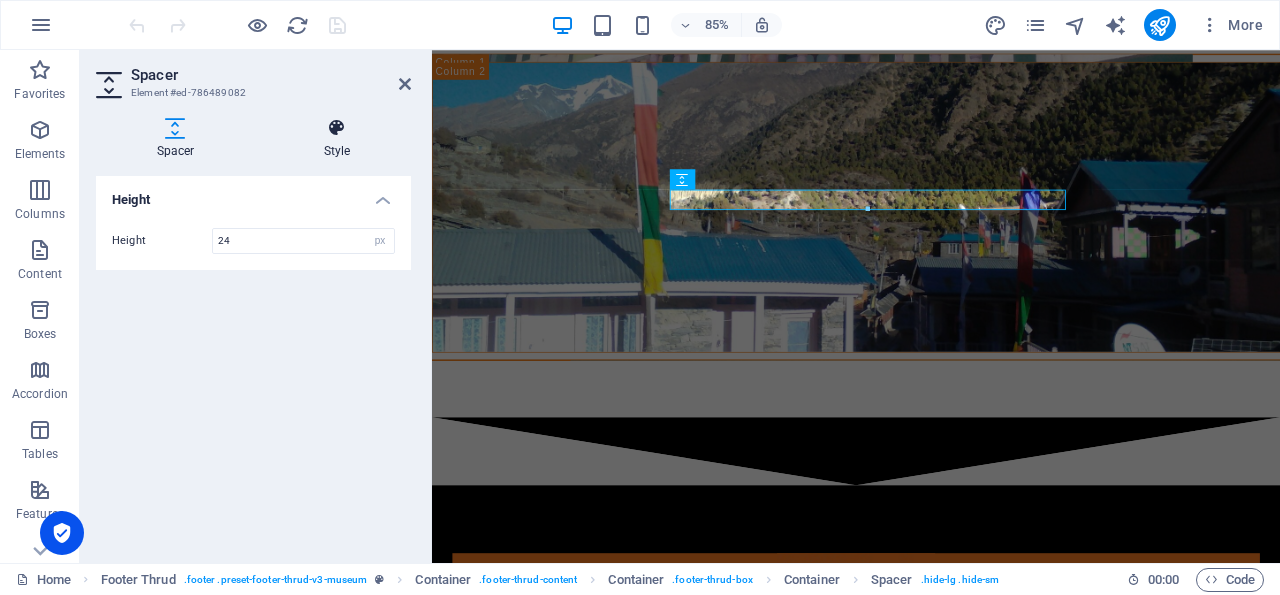 click at bounding box center (337, 128) 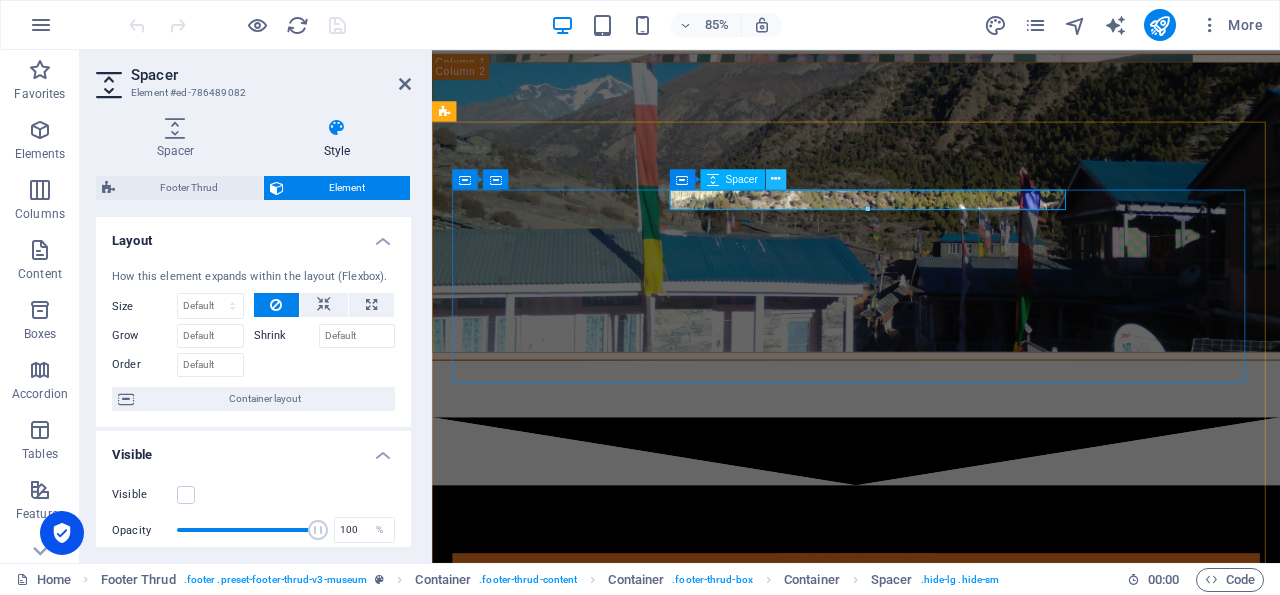 click at bounding box center (775, 179) 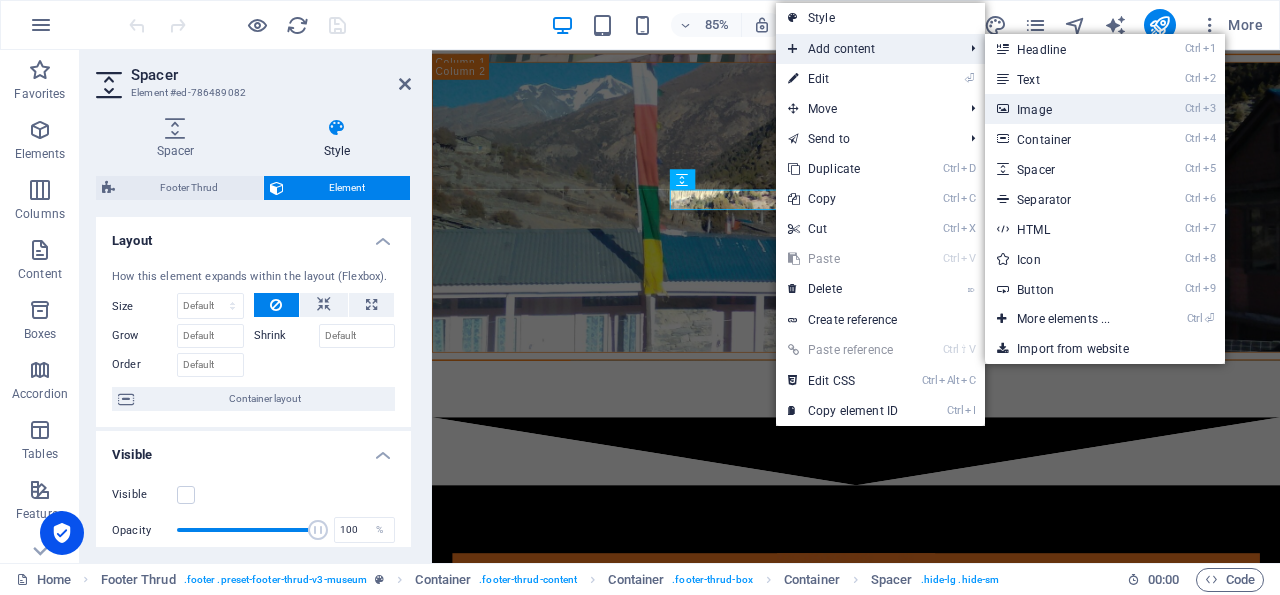 click on "Ctrl 3  Image" at bounding box center [1067, 109] 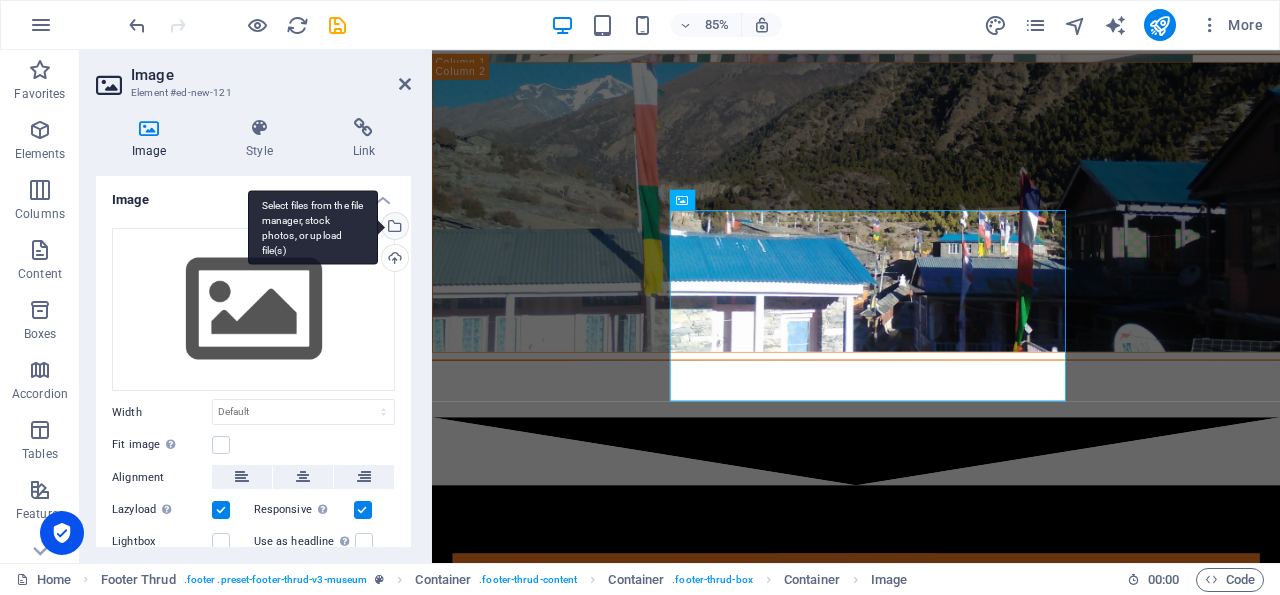 click on "Select files from the file manager, stock photos, or upload file(s)" at bounding box center (393, 228) 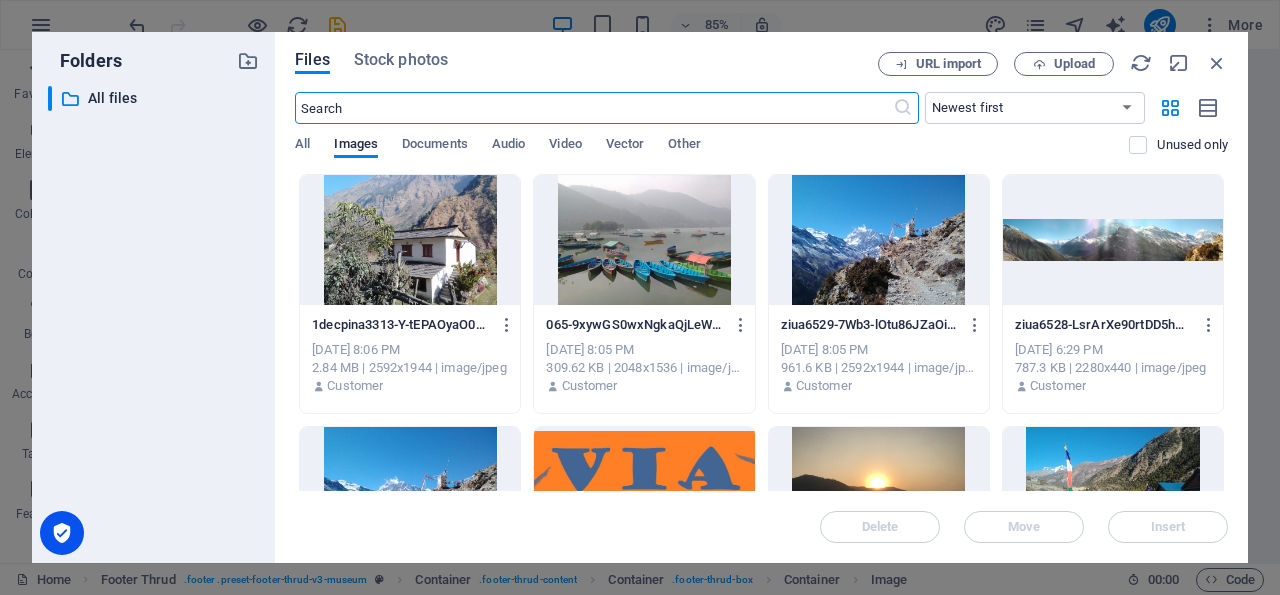 scroll, scrollTop: 3200, scrollLeft: 0, axis: vertical 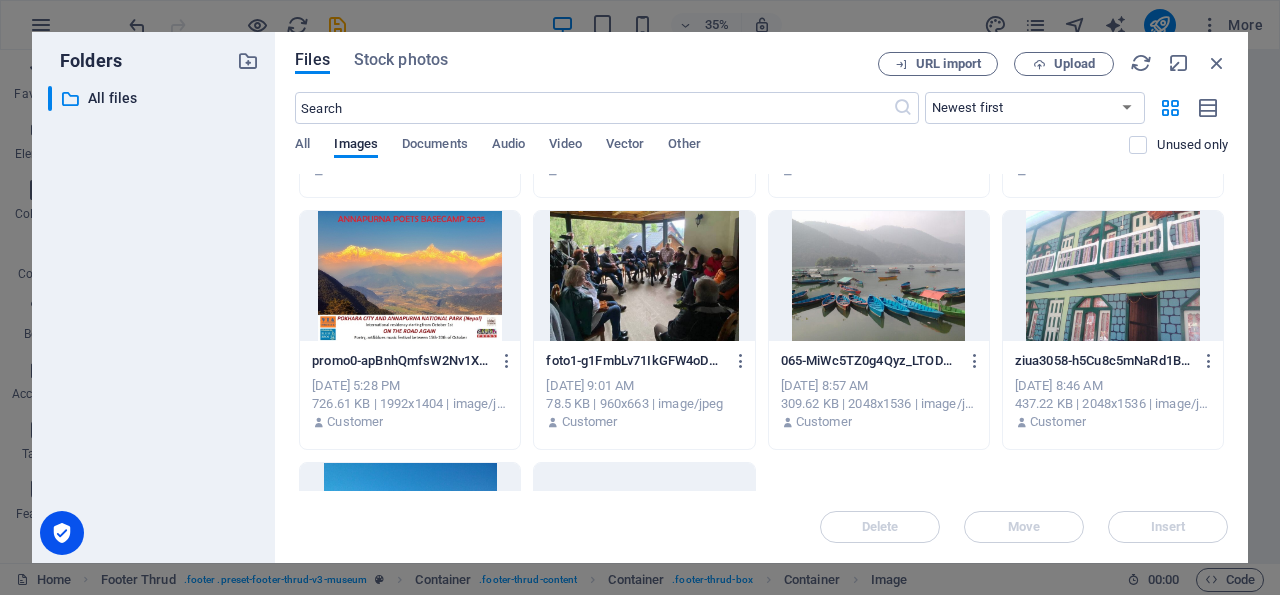 click at bounding box center (644, 276) 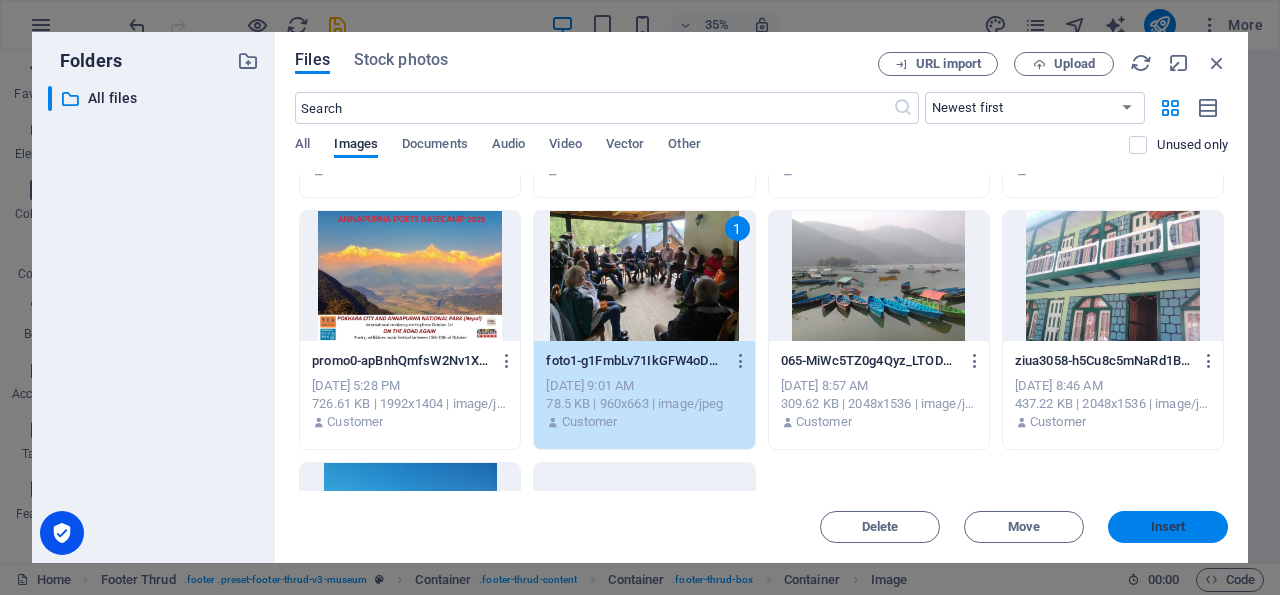 drag, startPoint x: 1176, startPoint y: 525, endPoint x: 658, endPoint y: 252, distance: 585.5365 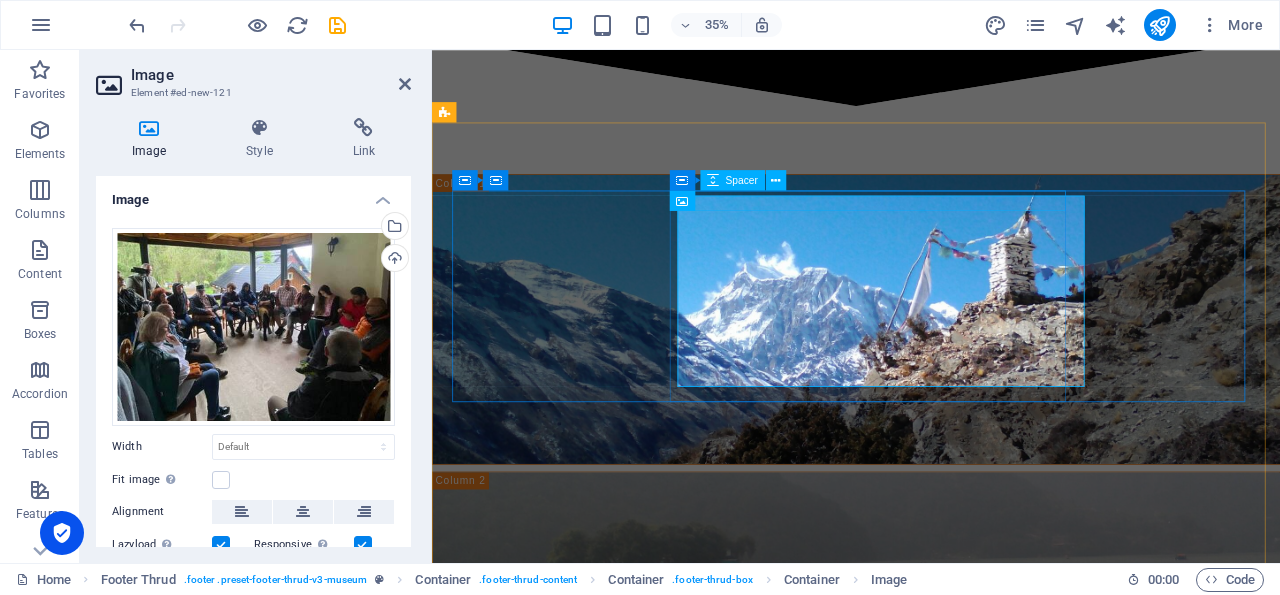 scroll, scrollTop: 4058, scrollLeft: 0, axis: vertical 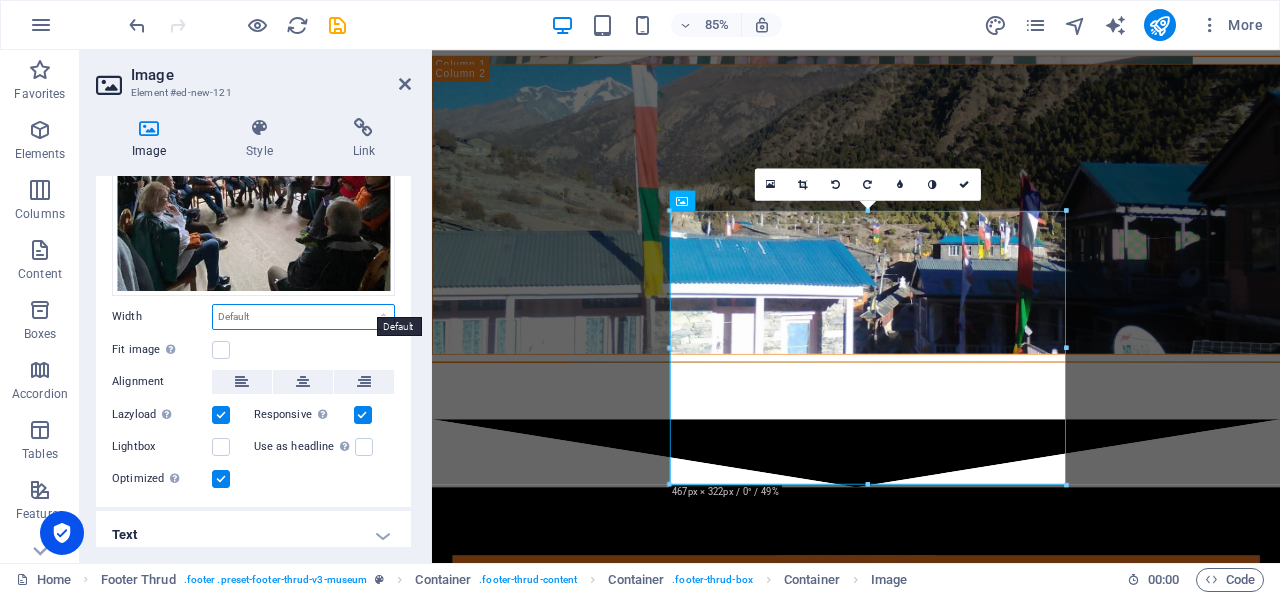 click on "Default auto px rem % em vh vw" at bounding box center (303, 317) 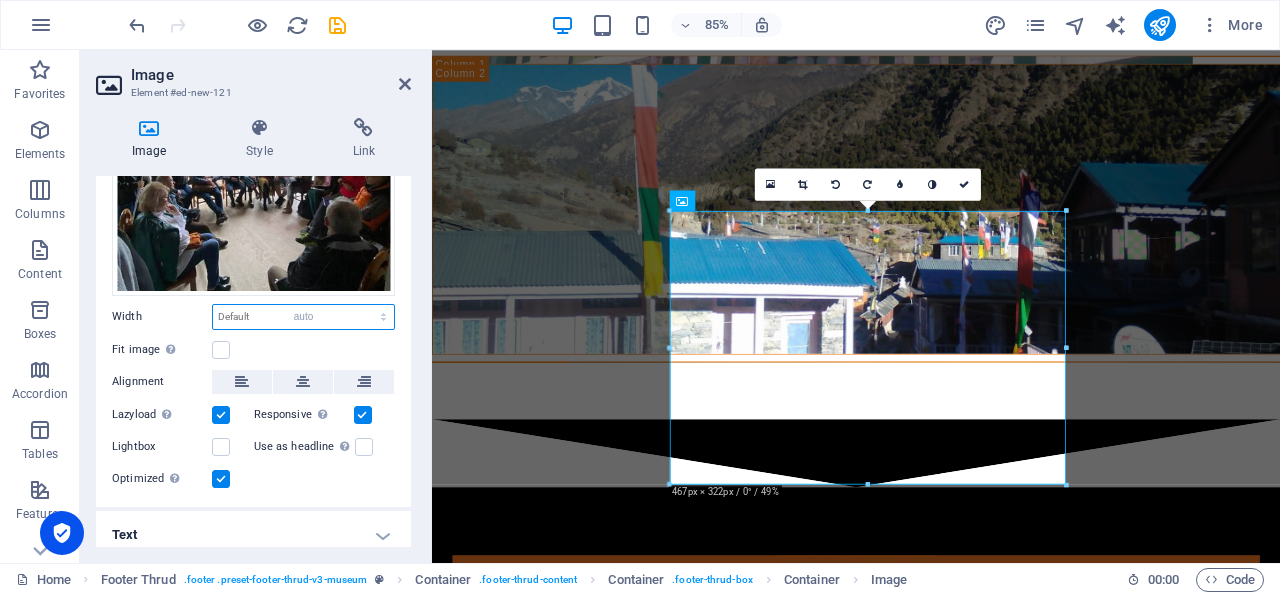 click on "auto" at bounding box center (0, 0) 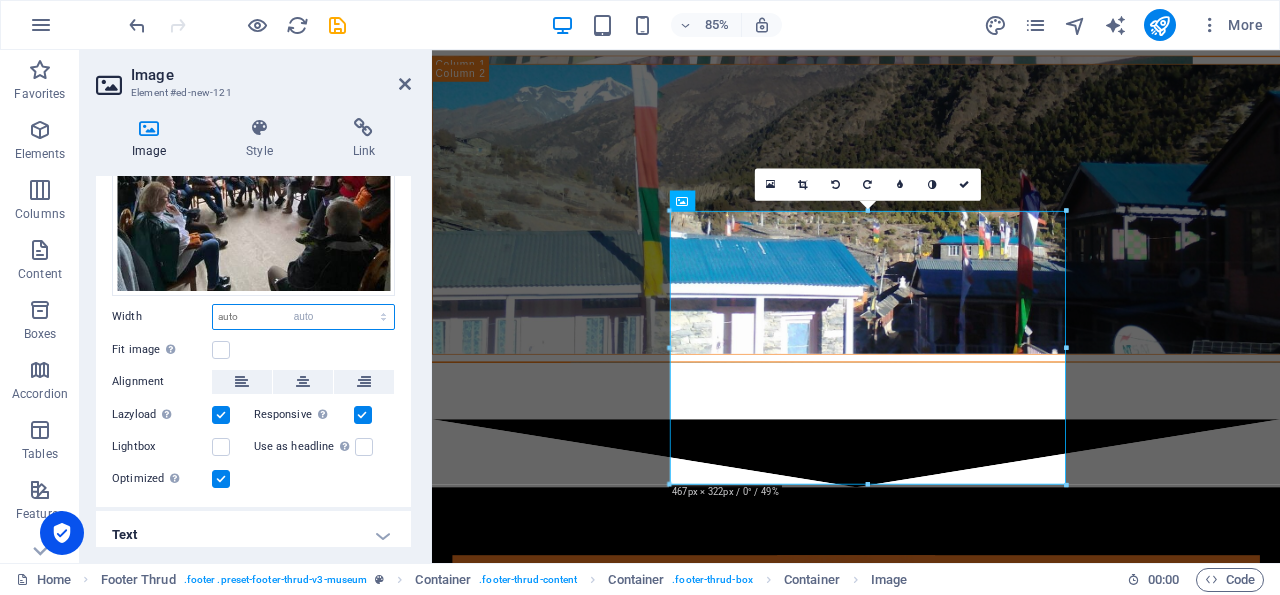 select on "DISABLED_OPTION_VALUE" 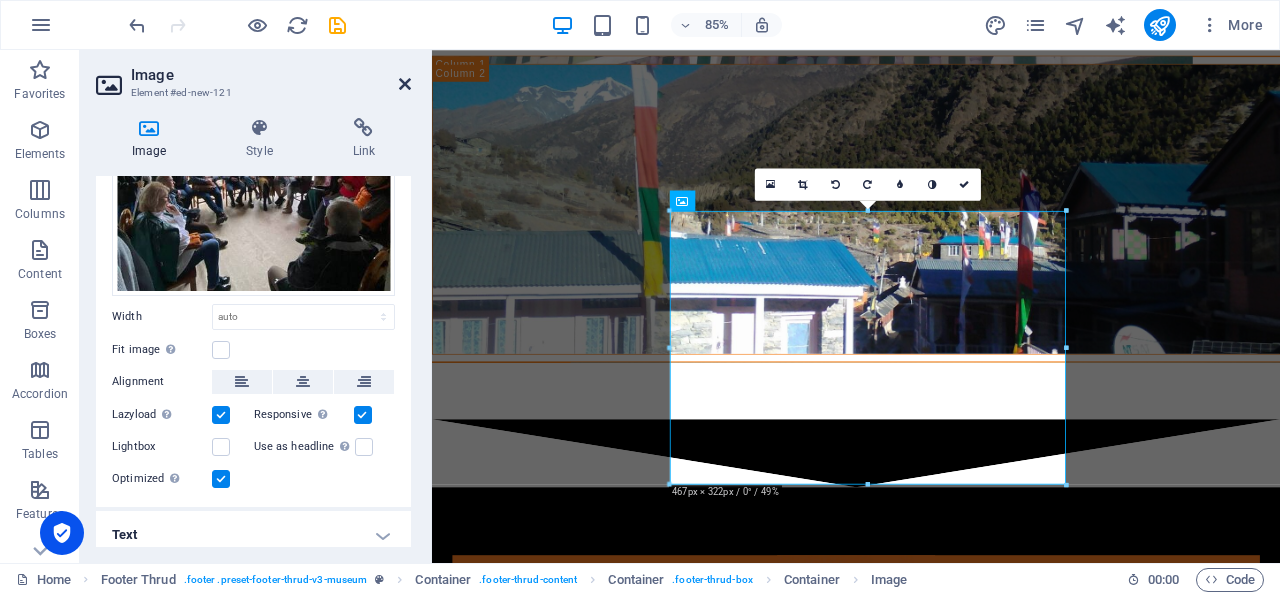 click at bounding box center (405, 84) 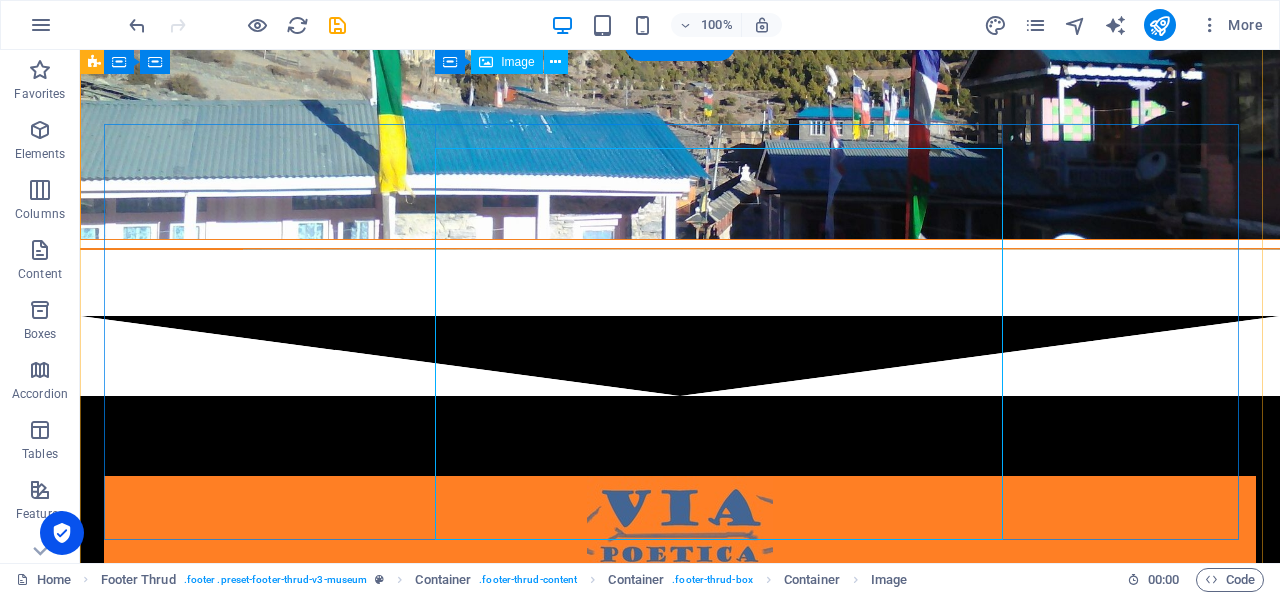 scroll, scrollTop: 3948, scrollLeft: 0, axis: vertical 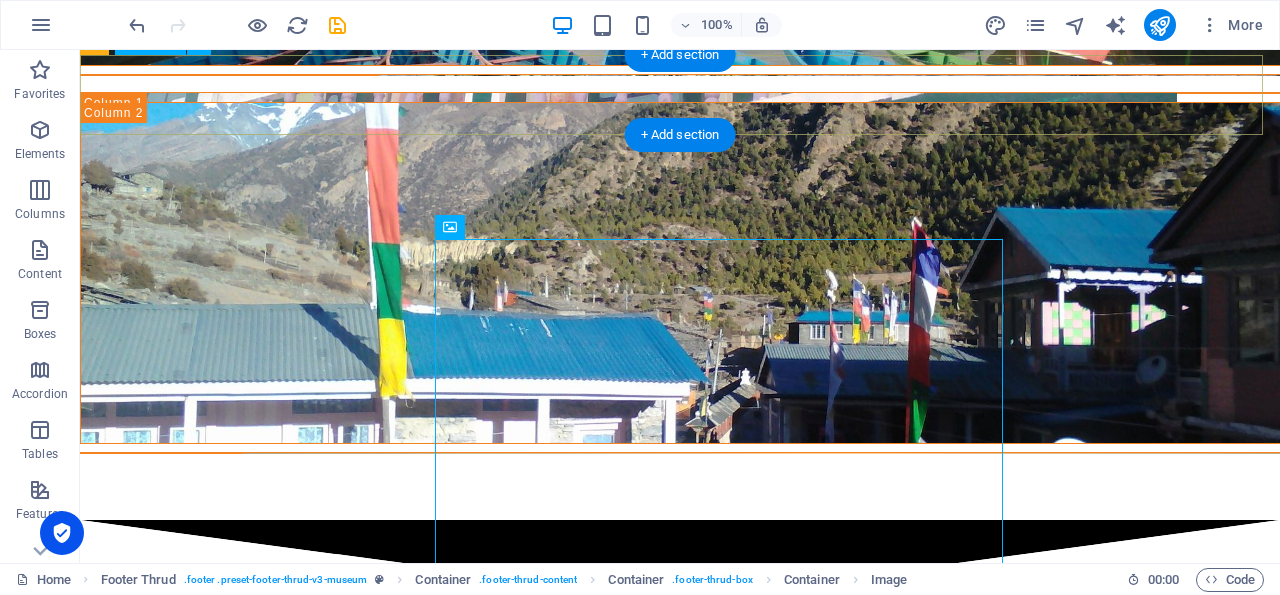 click at bounding box center (680, 560) 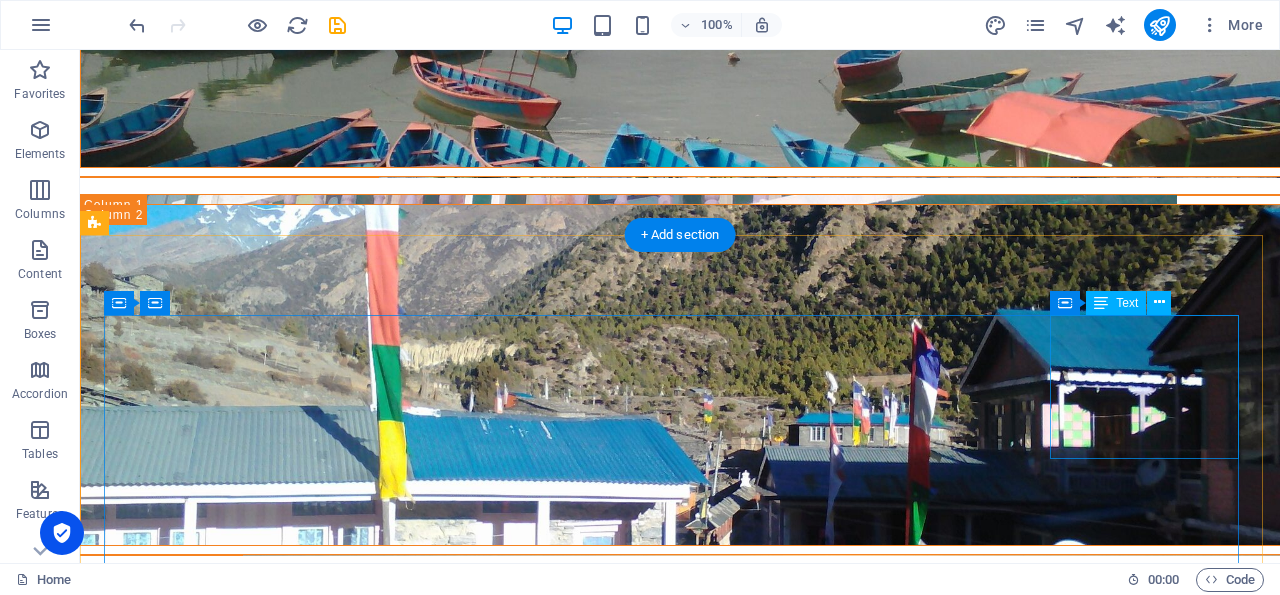 scroll, scrollTop: 3948, scrollLeft: 0, axis: vertical 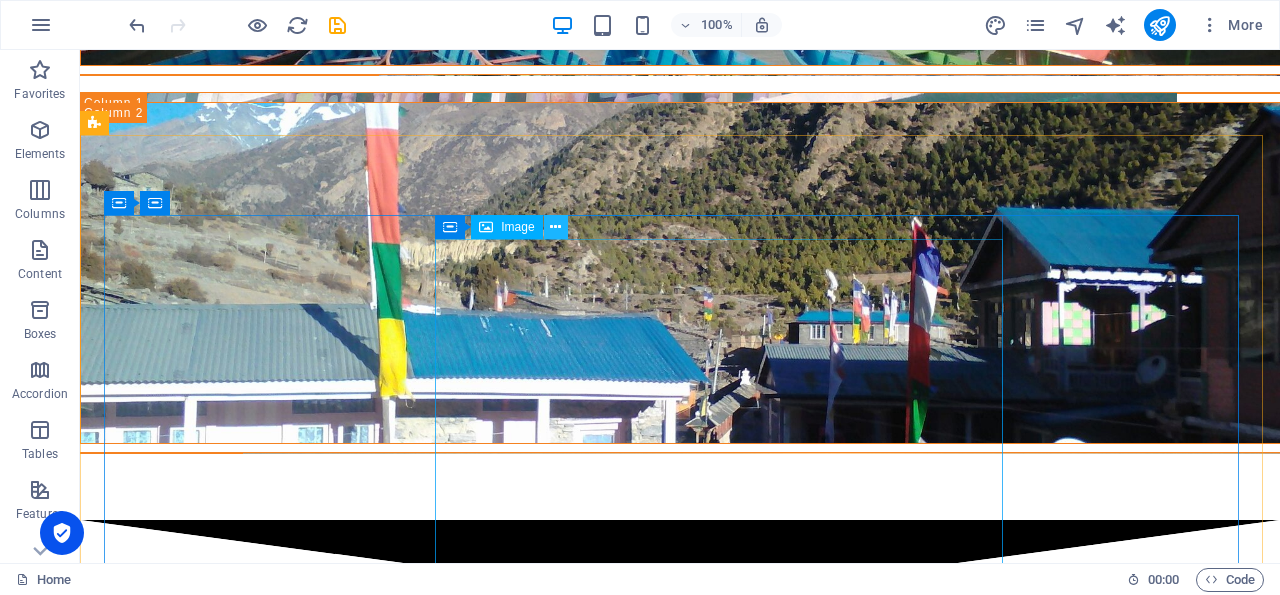 click at bounding box center [555, 227] 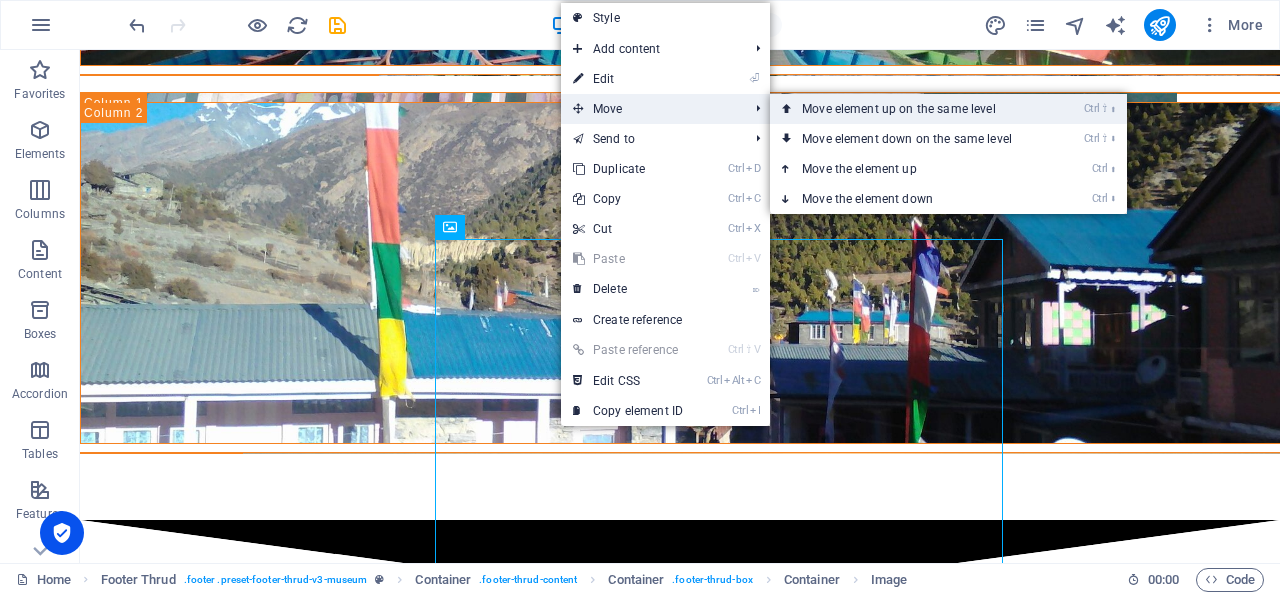click on "Ctrl ⇧ ⬆  Move element up on the same level" at bounding box center [911, 109] 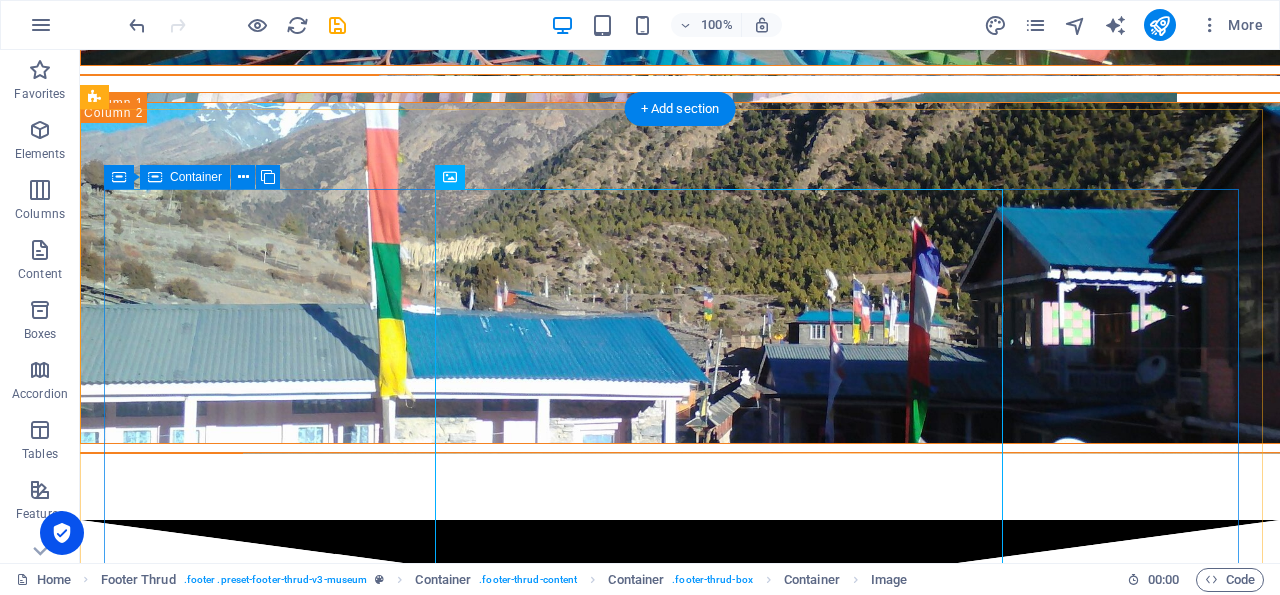 scroll, scrollTop: 4050, scrollLeft: 0, axis: vertical 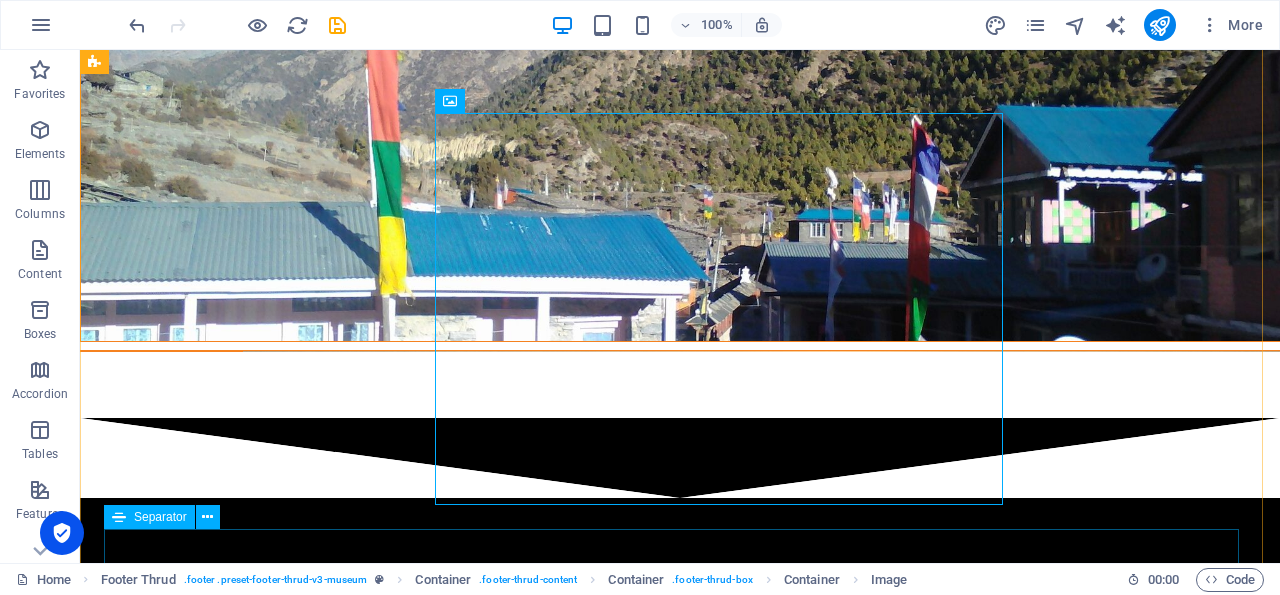 click at bounding box center [680, 1812] 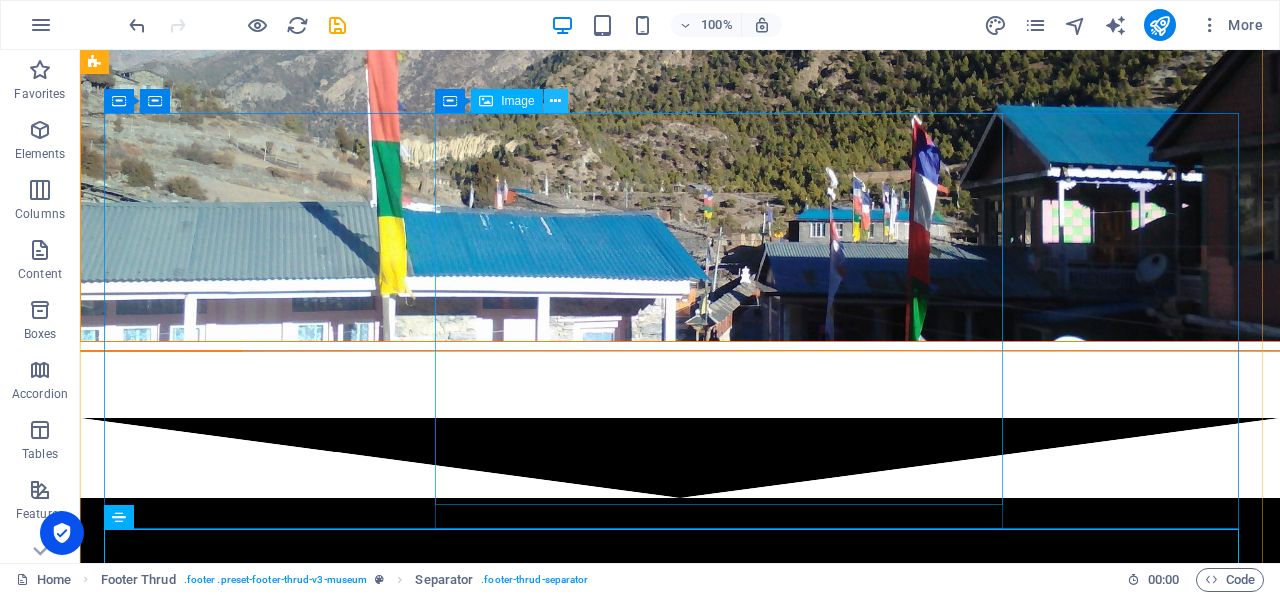 click at bounding box center (555, 101) 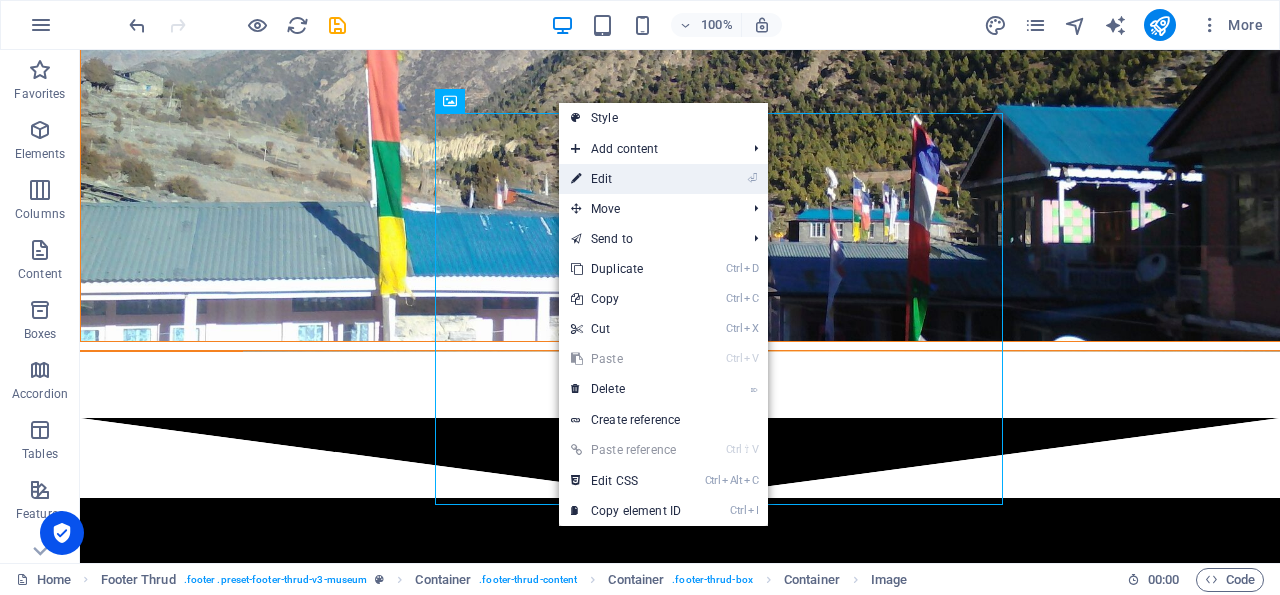 drag, startPoint x: 610, startPoint y: 178, endPoint x: 222, endPoint y: 299, distance: 406.42957 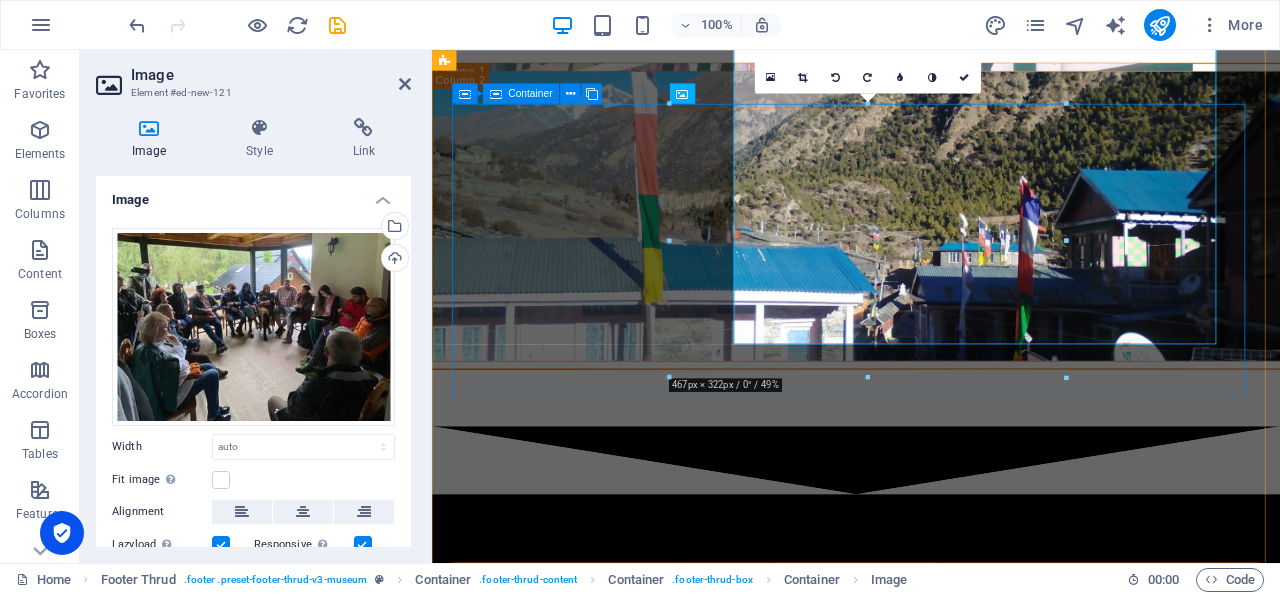 scroll, scrollTop: 4160, scrollLeft: 0, axis: vertical 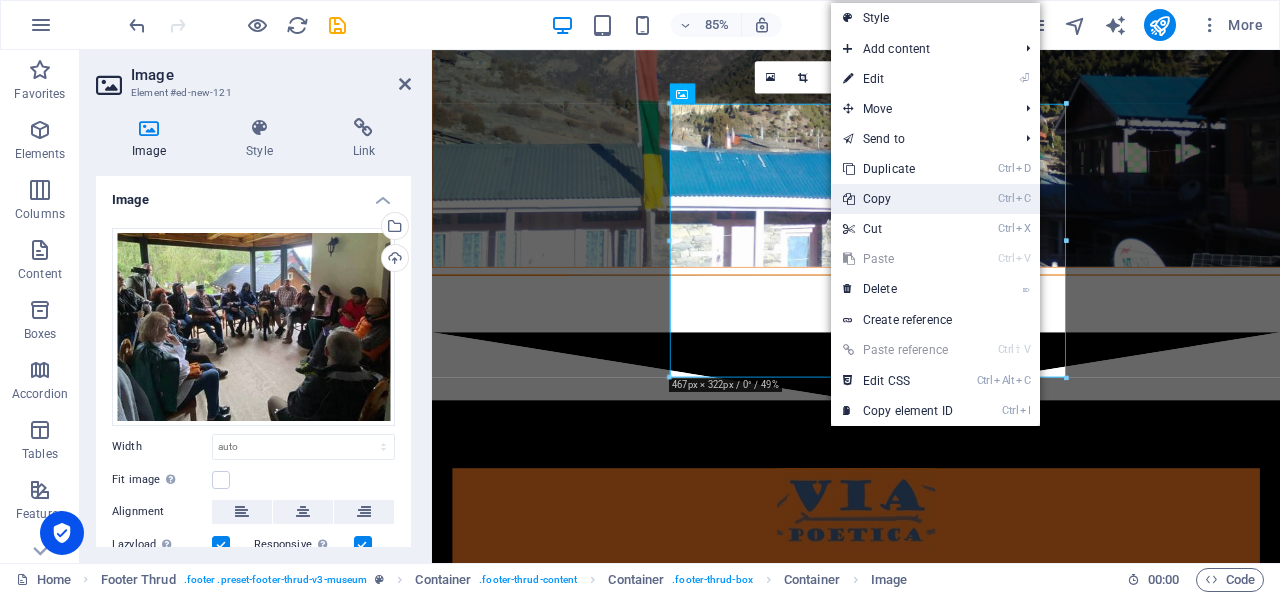 click on "Ctrl C  Copy" at bounding box center [898, 199] 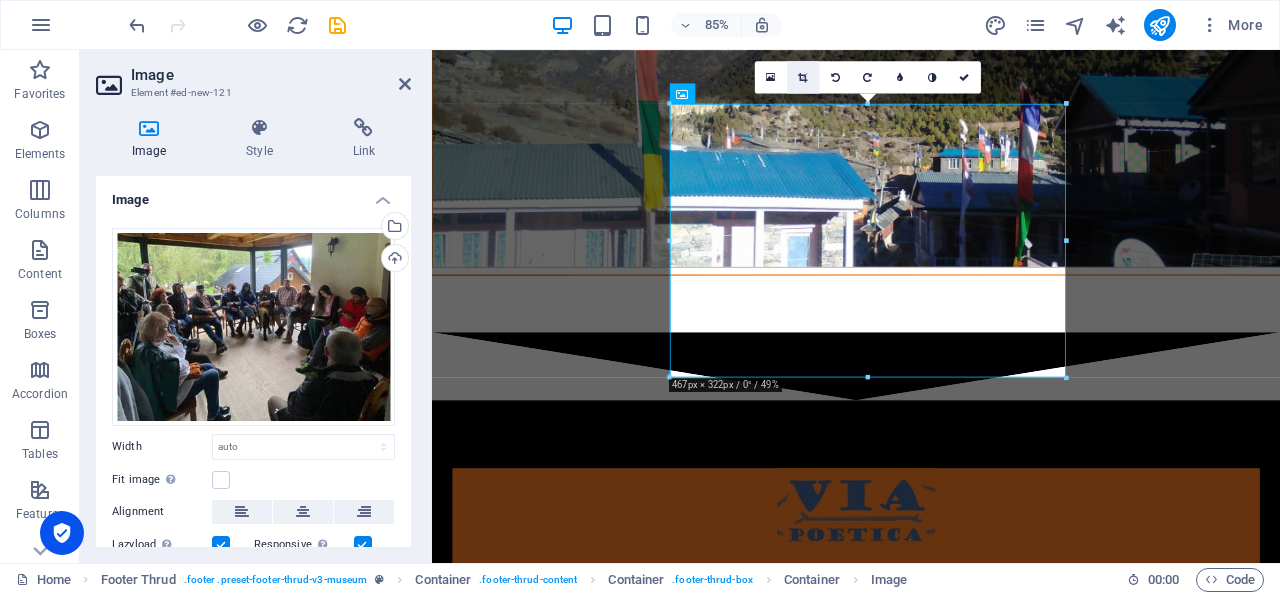 click at bounding box center [803, 77] 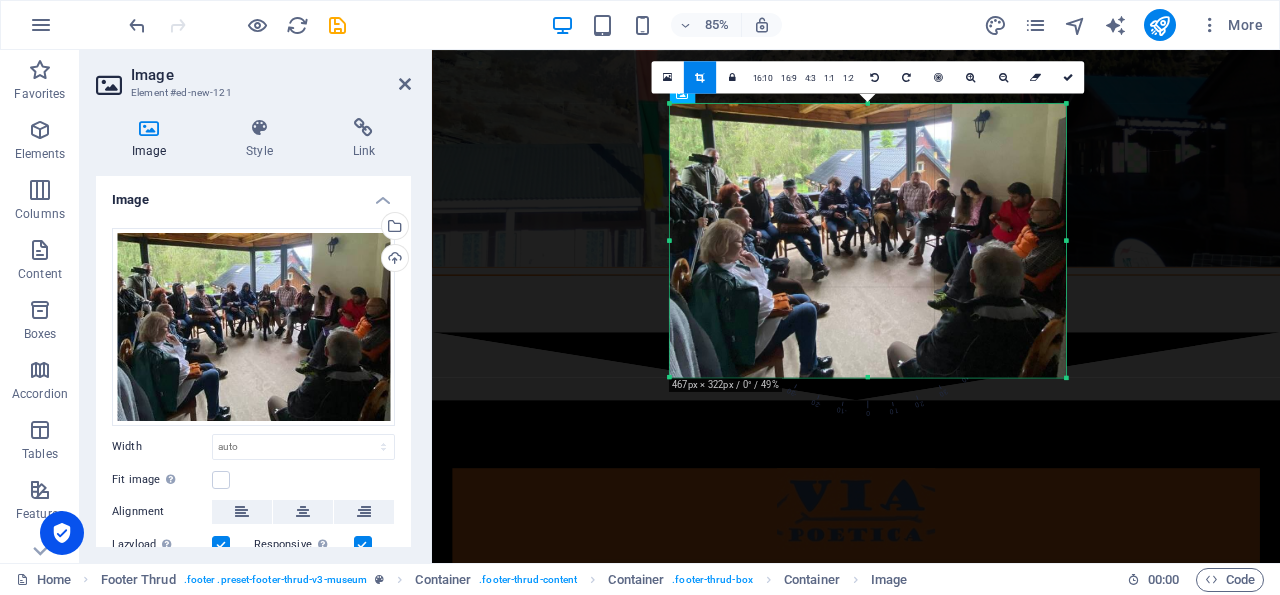 click at bounding box center (867, 241) 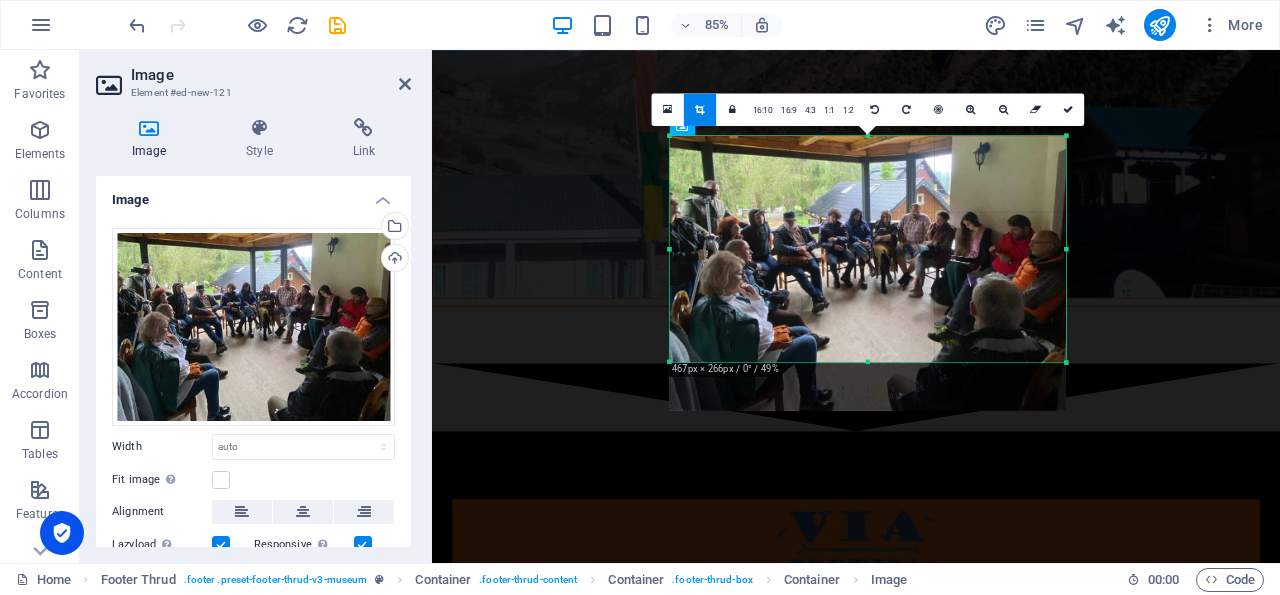scroll, scrollTop: 4122, scrollLeft: 0, axis: vertical 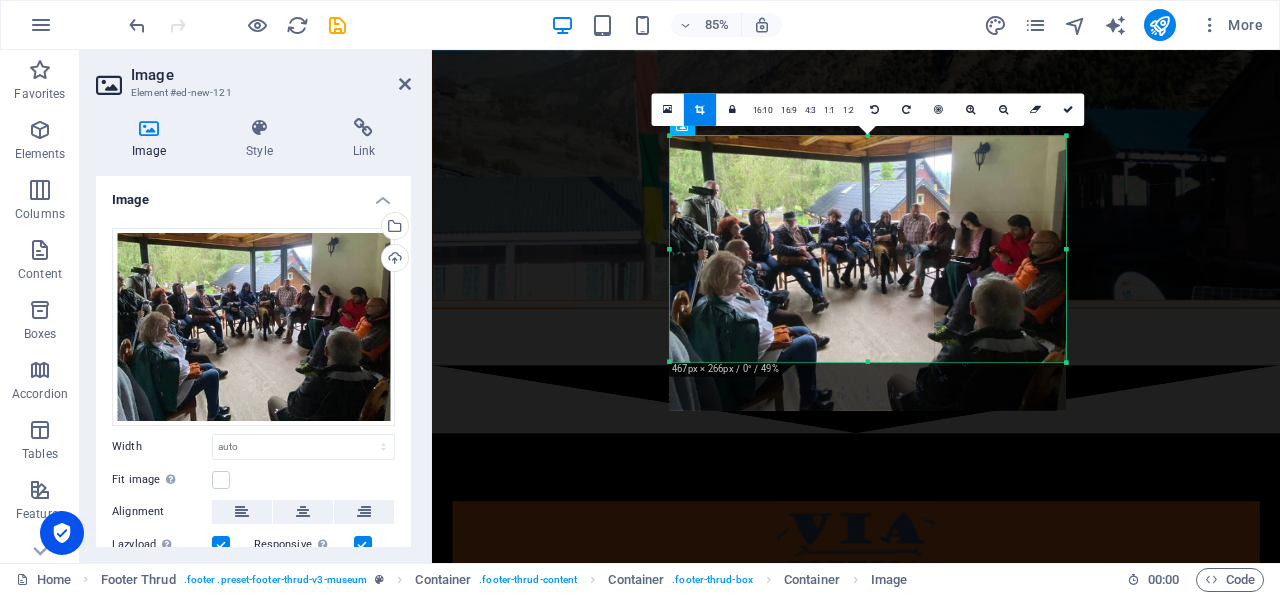 drag, startPoint x: 877, startPoint y: 376, endPoint x: 879, endPoint y: 320, distance: 56.0357 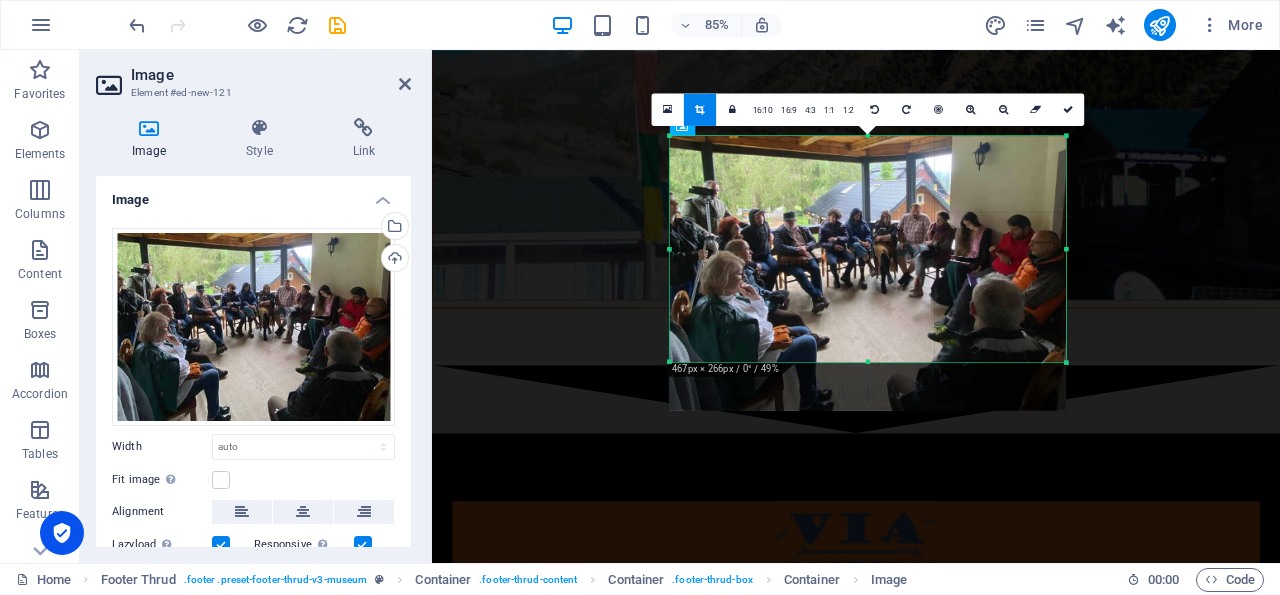 click on "180 170 160 150 140 130 120 110 100 90 80 70 60 50 40 30 20 10 0 -10 -20 -30 -40 -50 -60 -70 -80 -90 -100 -110 -120 -130 -140 -150 -160 -170 467px × 266px / 0° / 49% 16:10 16:9 4:3 1:1 1:2 0" at bounding box center (868, 249) 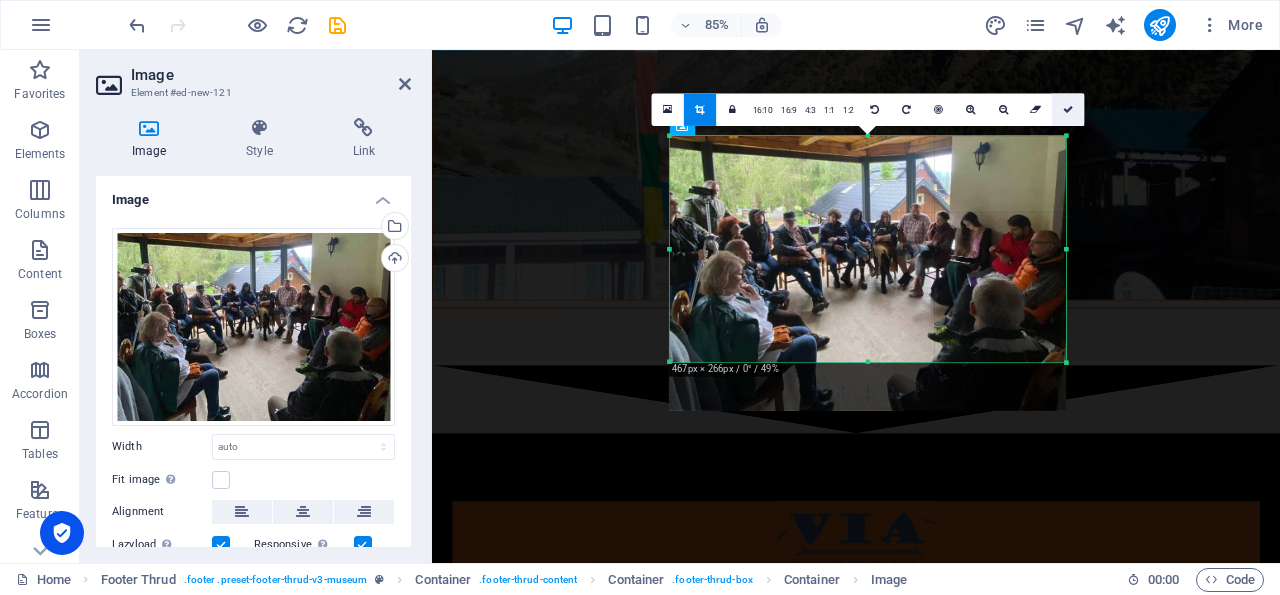 click at bounding box center (1068, 110) 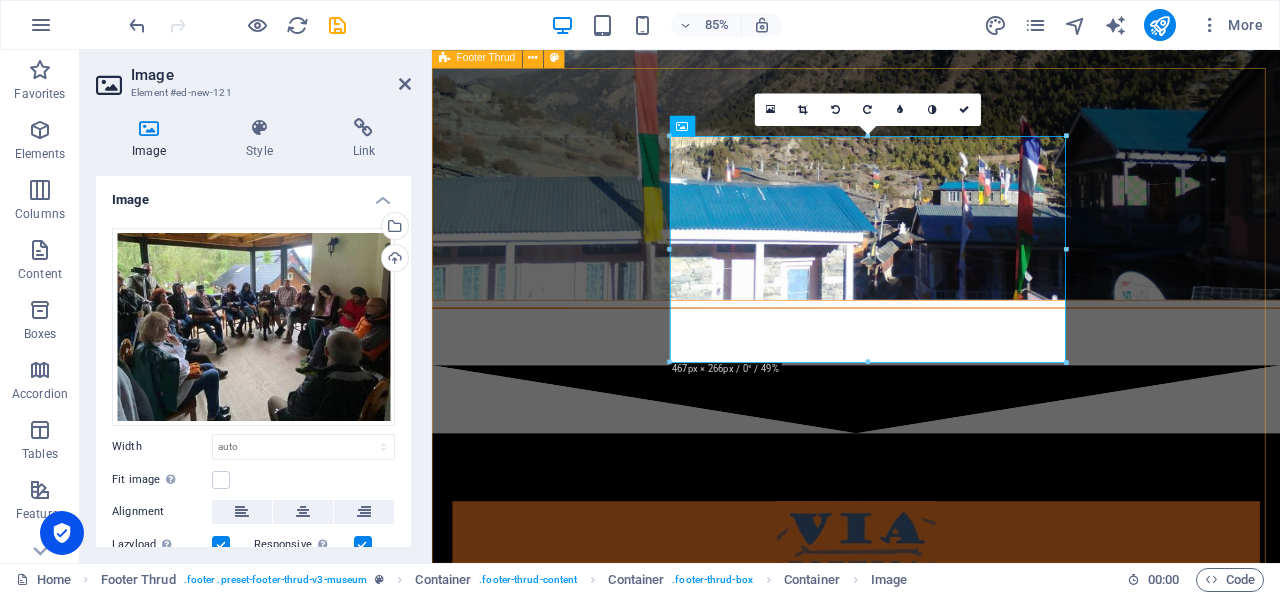 click on "Time to get back to the POETRY Street  13 C POKHARA LAKESIDE 12345 NEPAL 10AM-8PM
All rights reserved.    viapoetica.info   Legal Notice  |  Privacy Policy" at bounding box center [931, 1215] 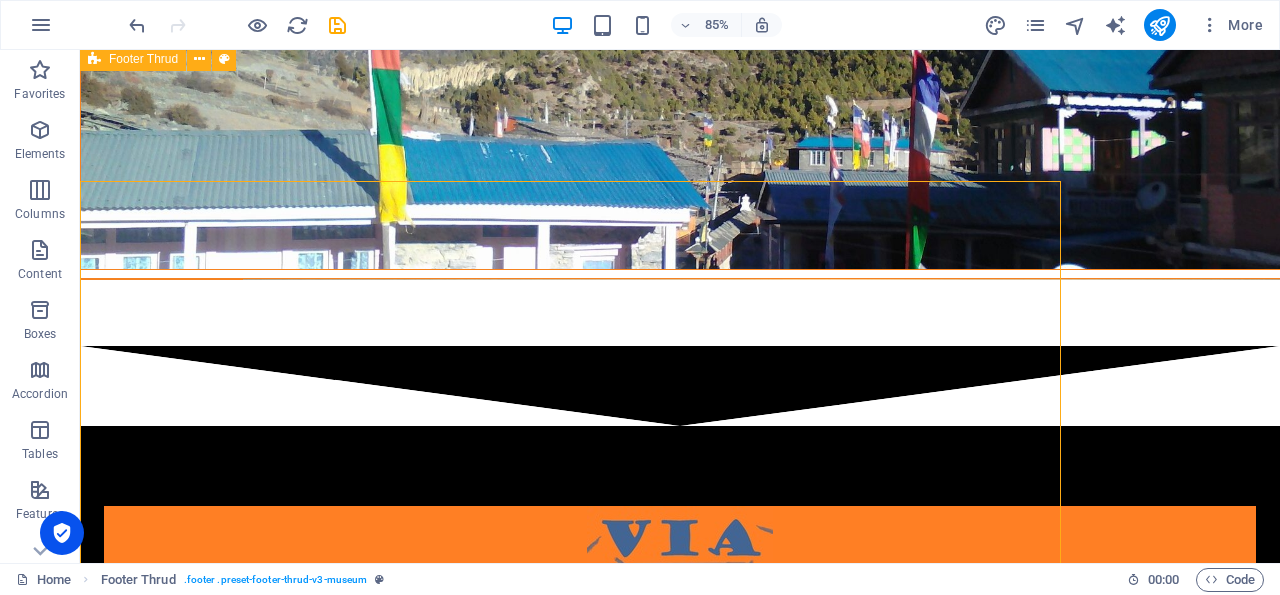 scroll, scrollTop: 4012, scrollLeft: 0, axis: vertical 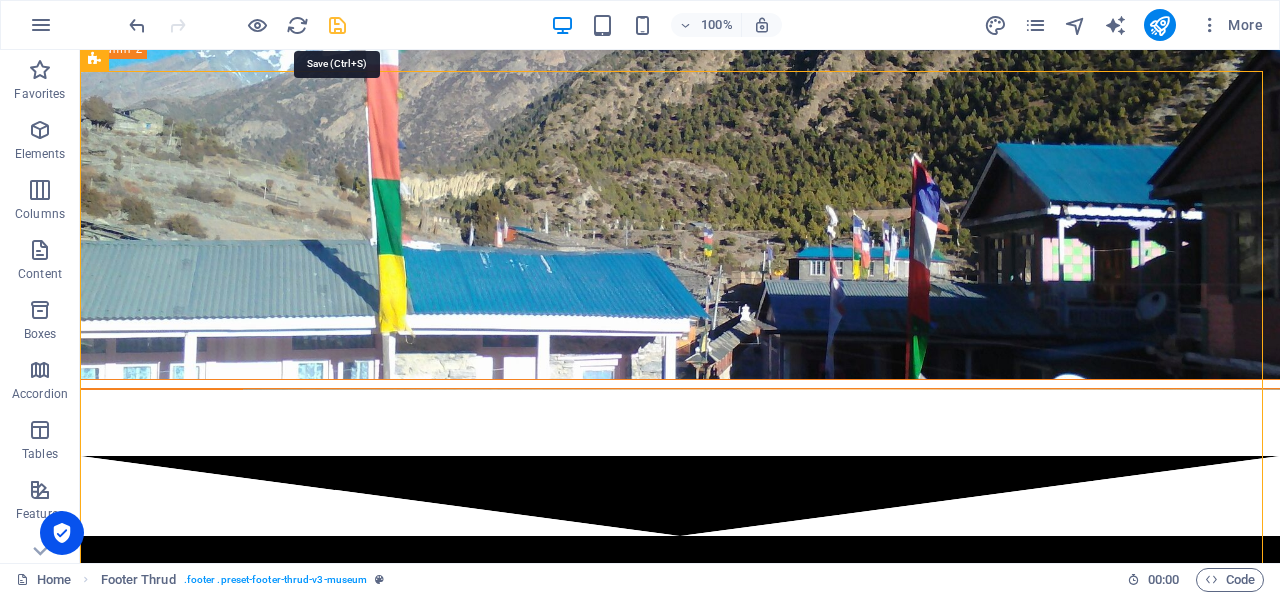 click at bounding box center (337, 25) 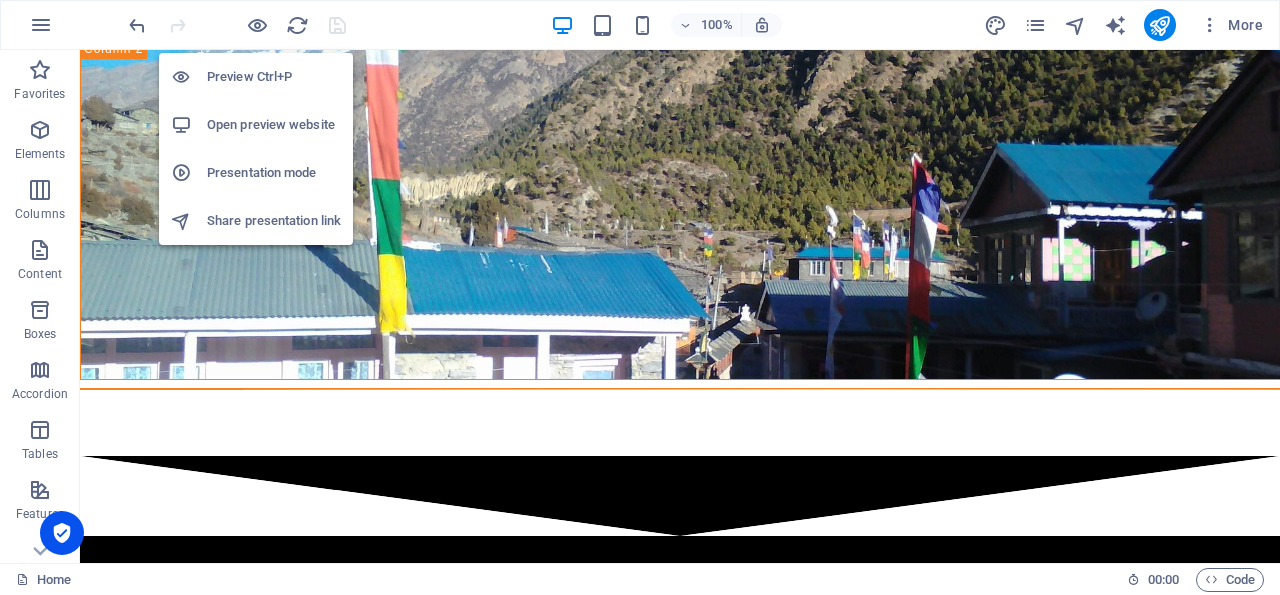 click on "Open preview website" at bounding box center (274, 125) 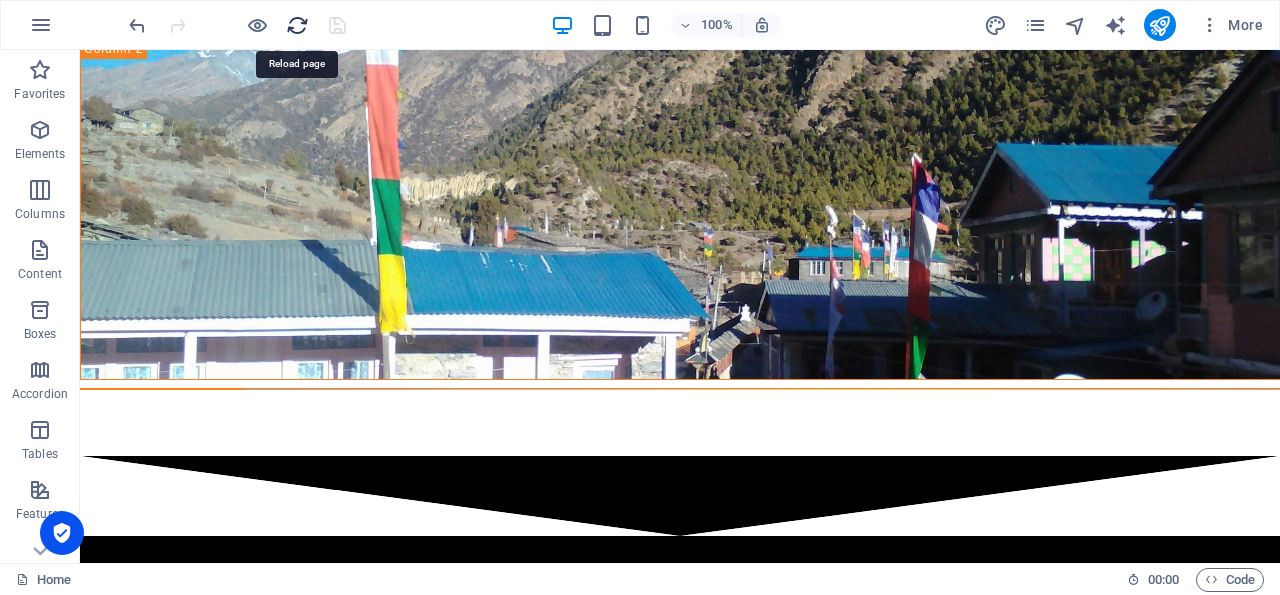 click at bounding box center (297, 25) 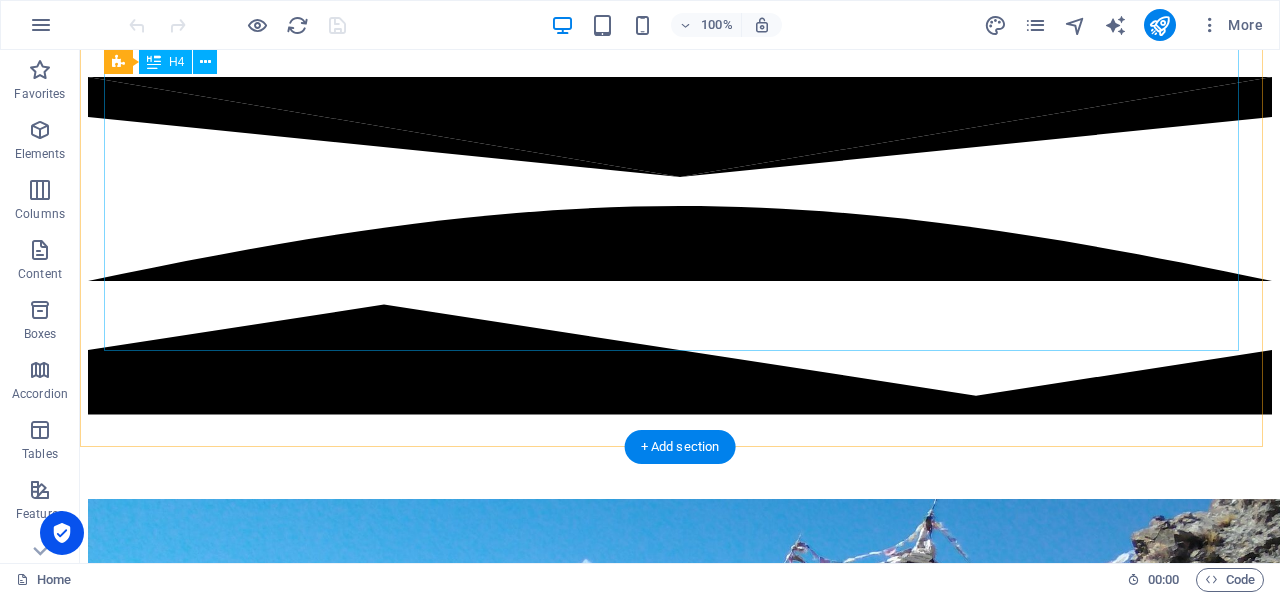 scroll, scrollTop: 2631, scrollLeft: 0, axis: vertical 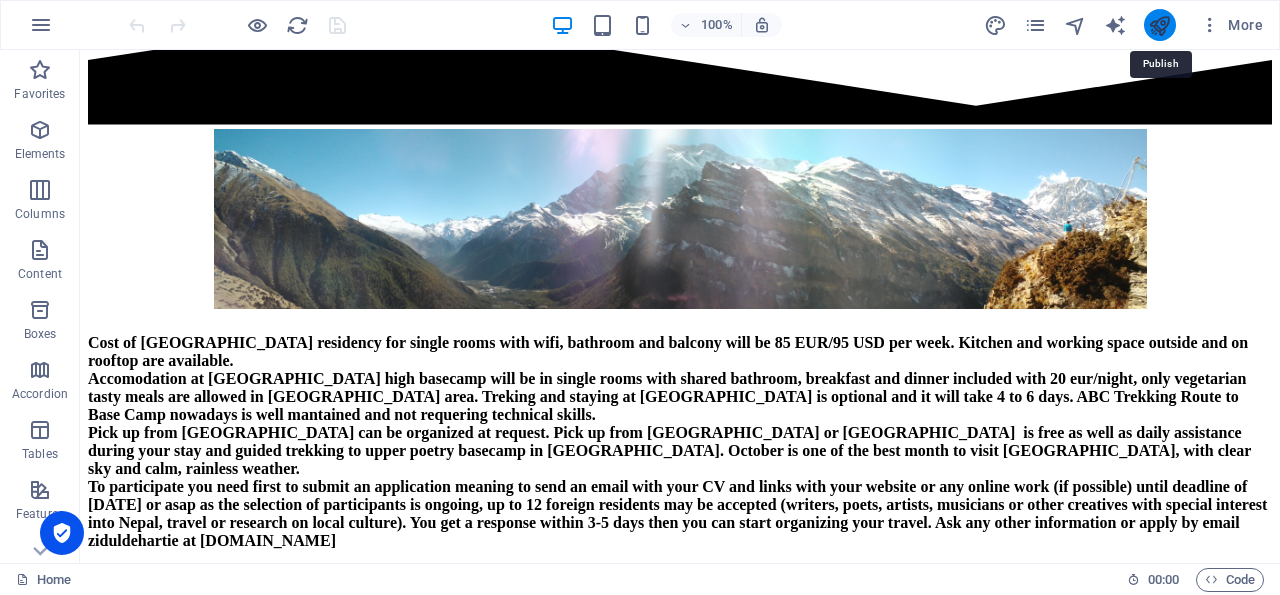 click at bounding box center (1159, 25) 